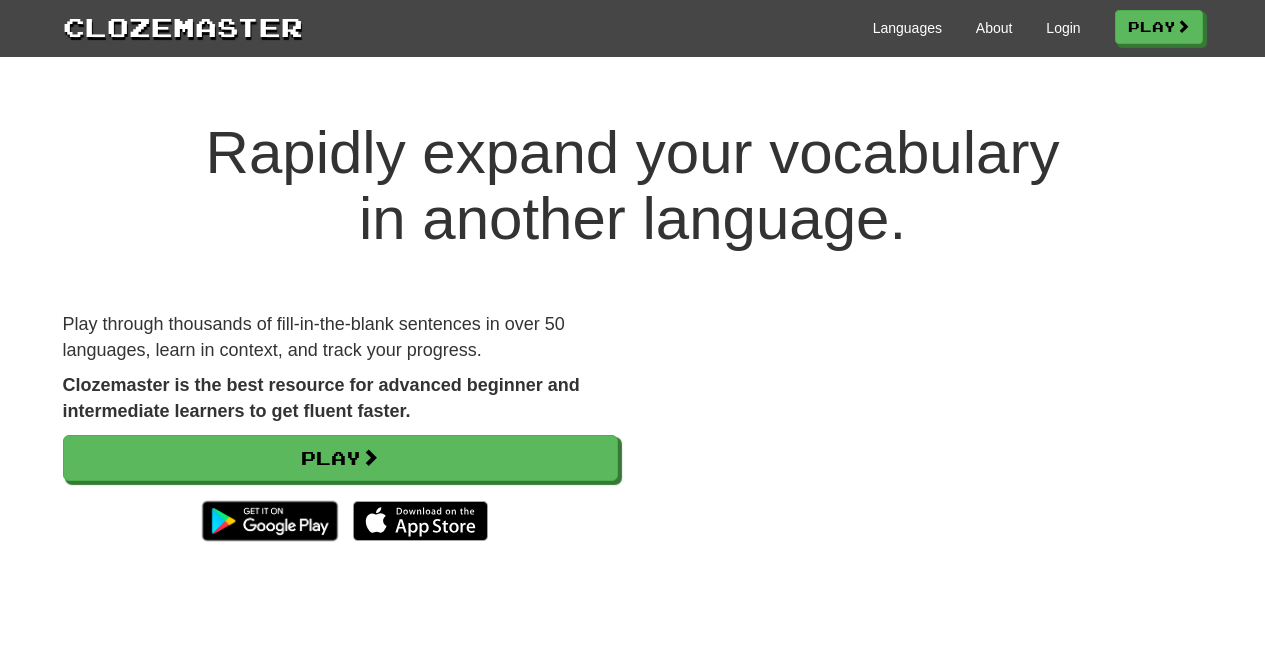 scroll, scrollTop: 0, scrollLeft: 0, axis: both 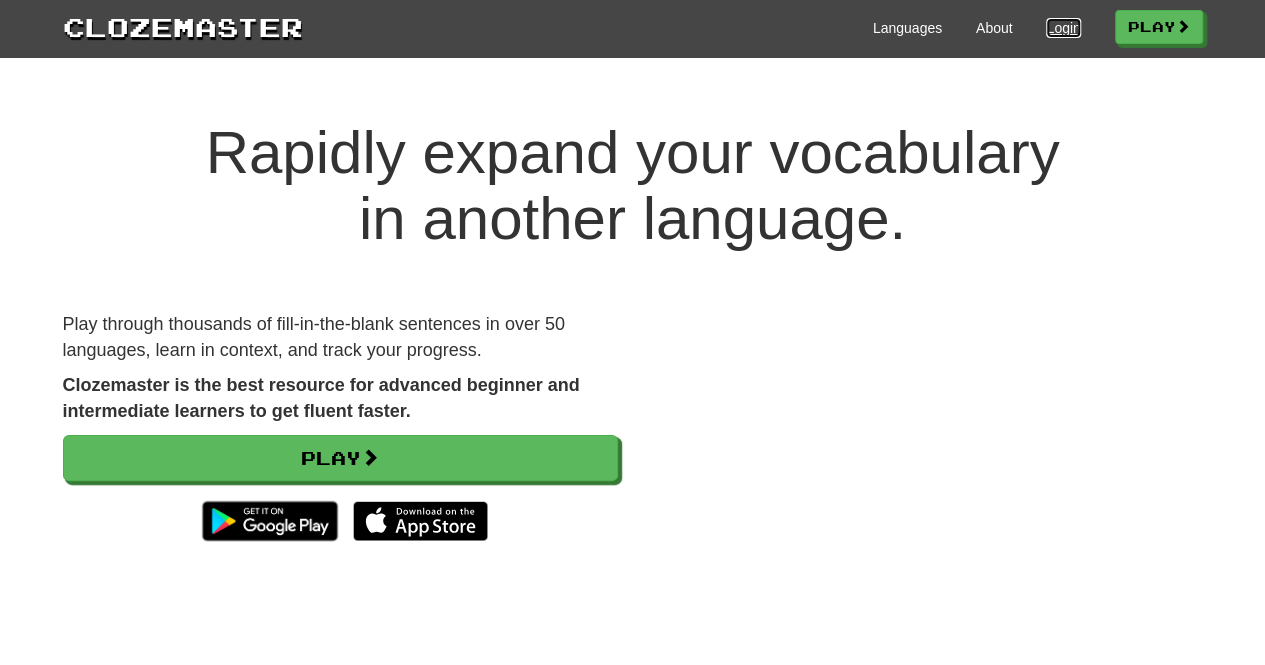 click on "Login" at bounding box center (1063, 28) 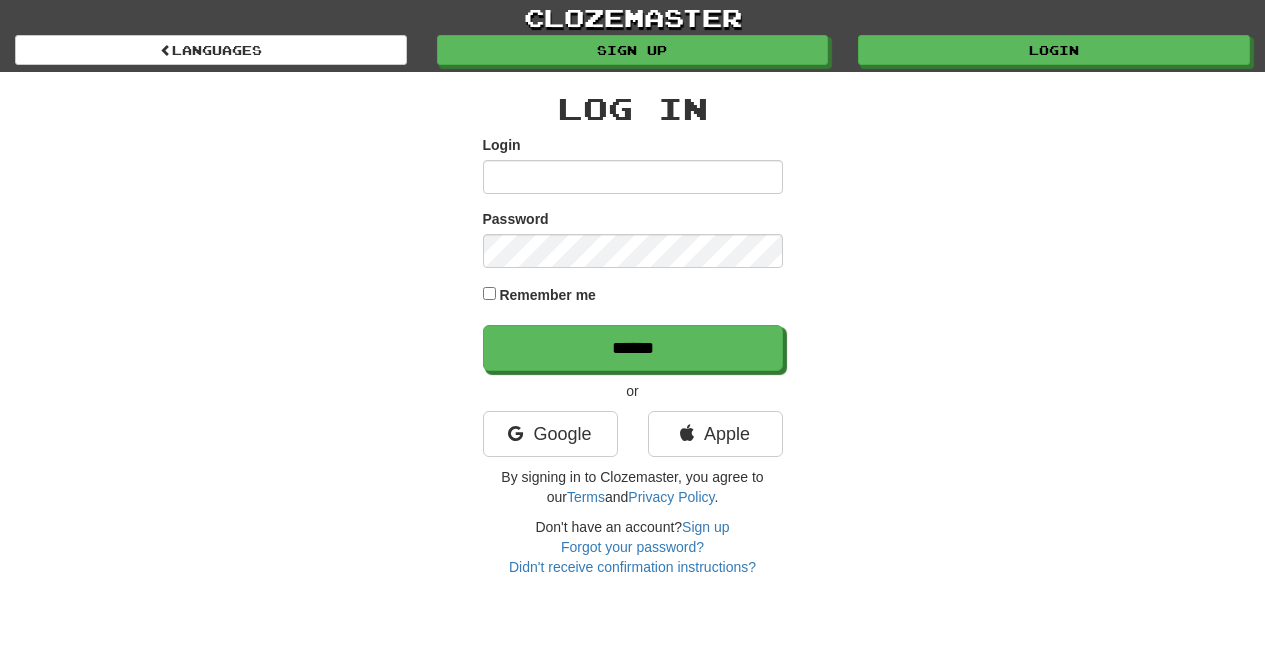 scroll, scrollTop: 0, scrollLeft: 0, axis: both 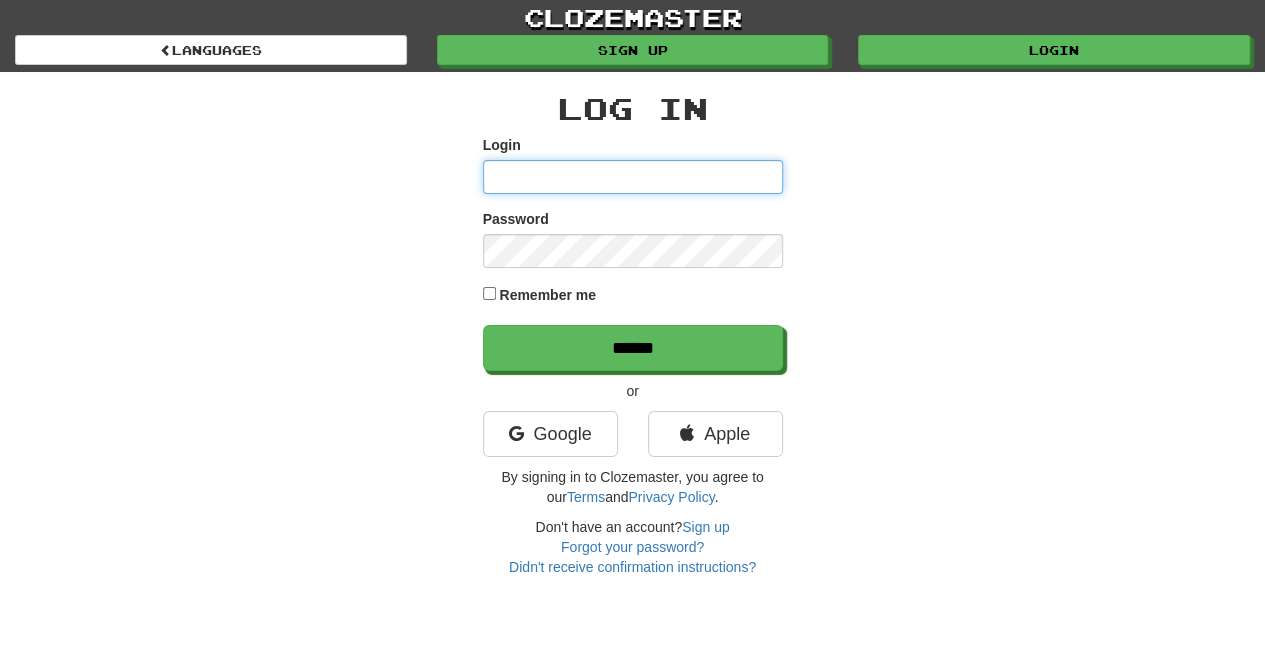 type on "**********" 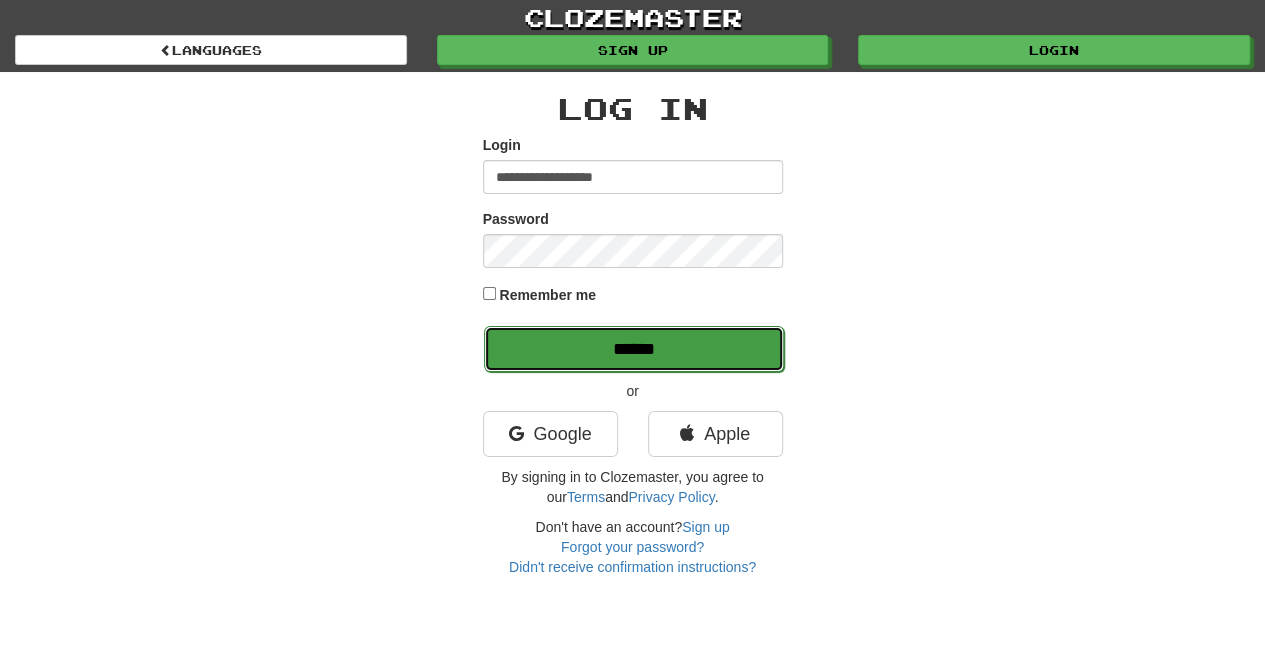 click on "******" at bounding box center [634, 349] 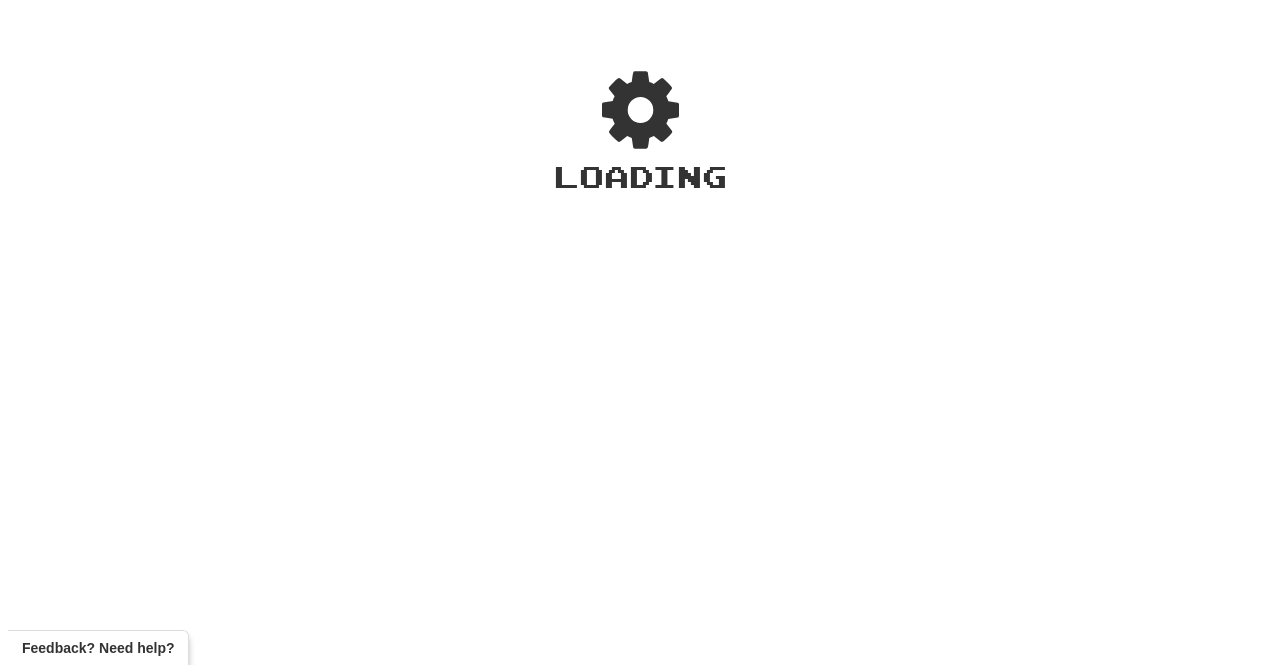 scroll, scrollTop: 0, scrollLeft: 0, axis: both 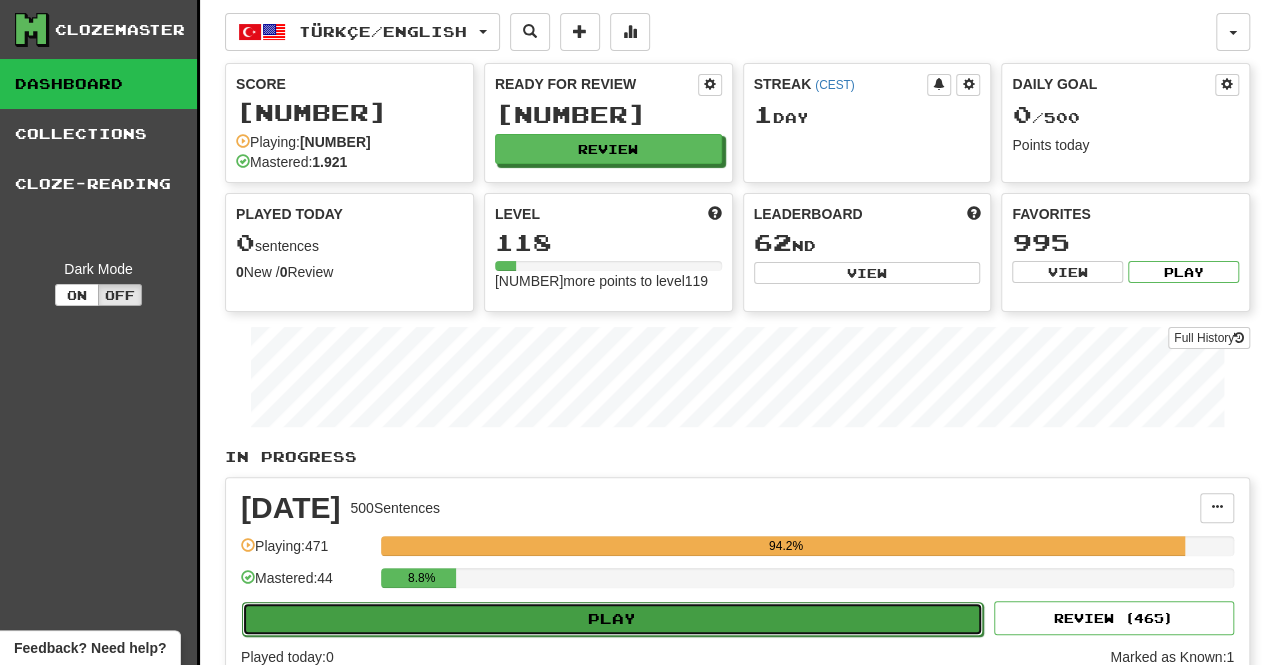click on "Play" at bounding box center (612, 619) 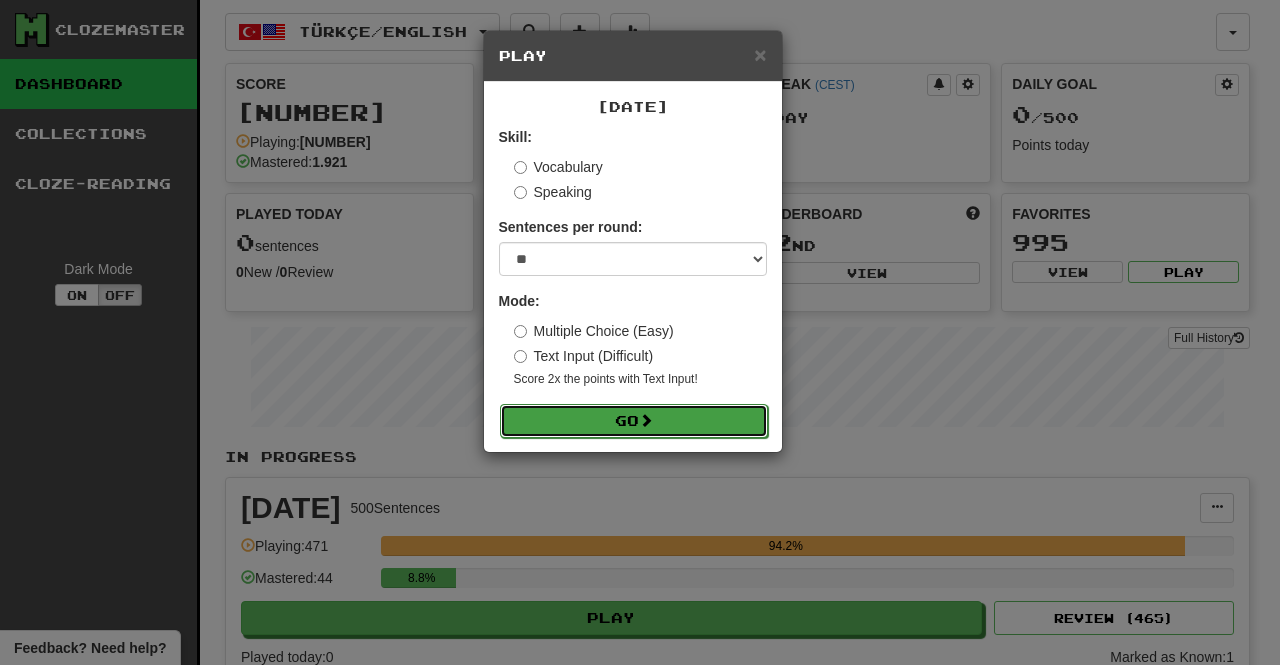 click on "Go" at bounding box center [634, 421] 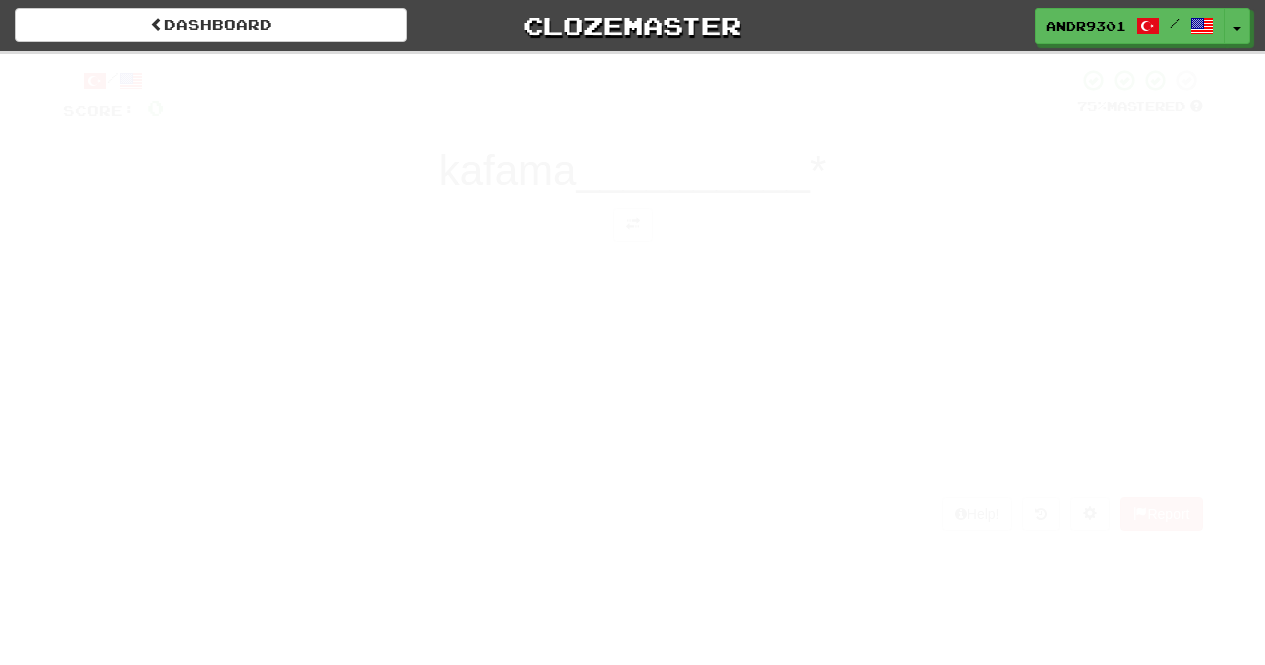 scroll, scrollTop: 0, scrollLeft: 0, axis: both 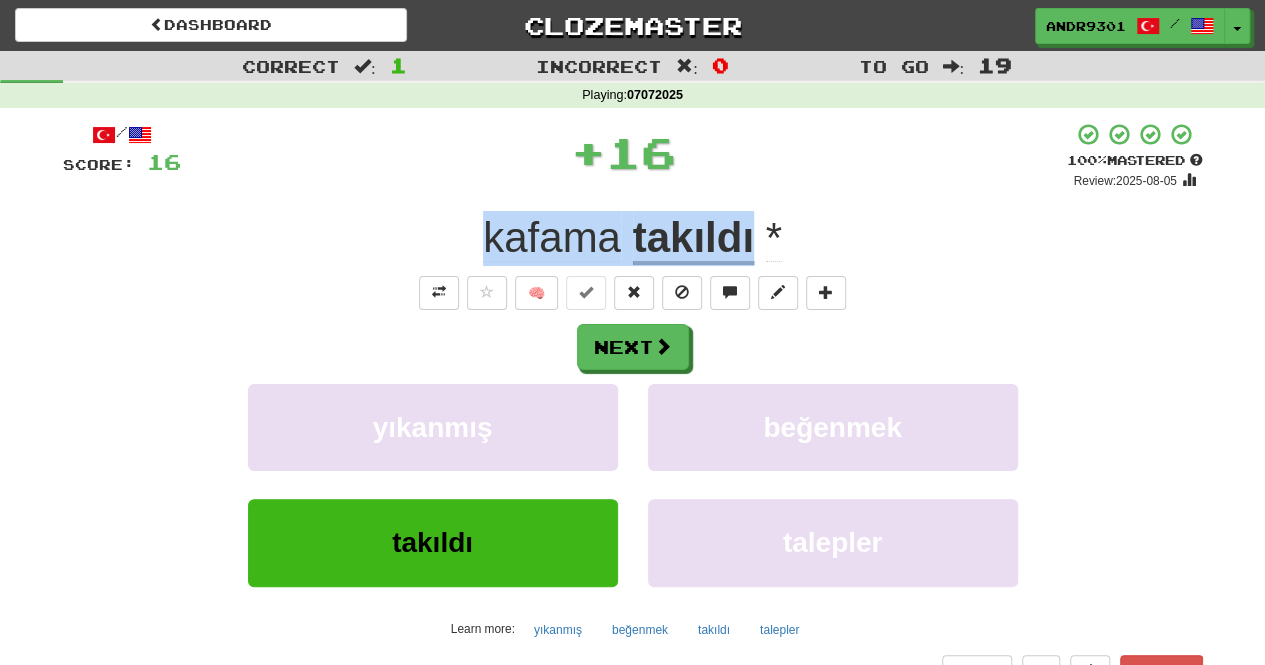 drag, startPoint x: 486, startPoint y: 239, endPoint x: 754, endPoint y: 247, distance: 268.1194 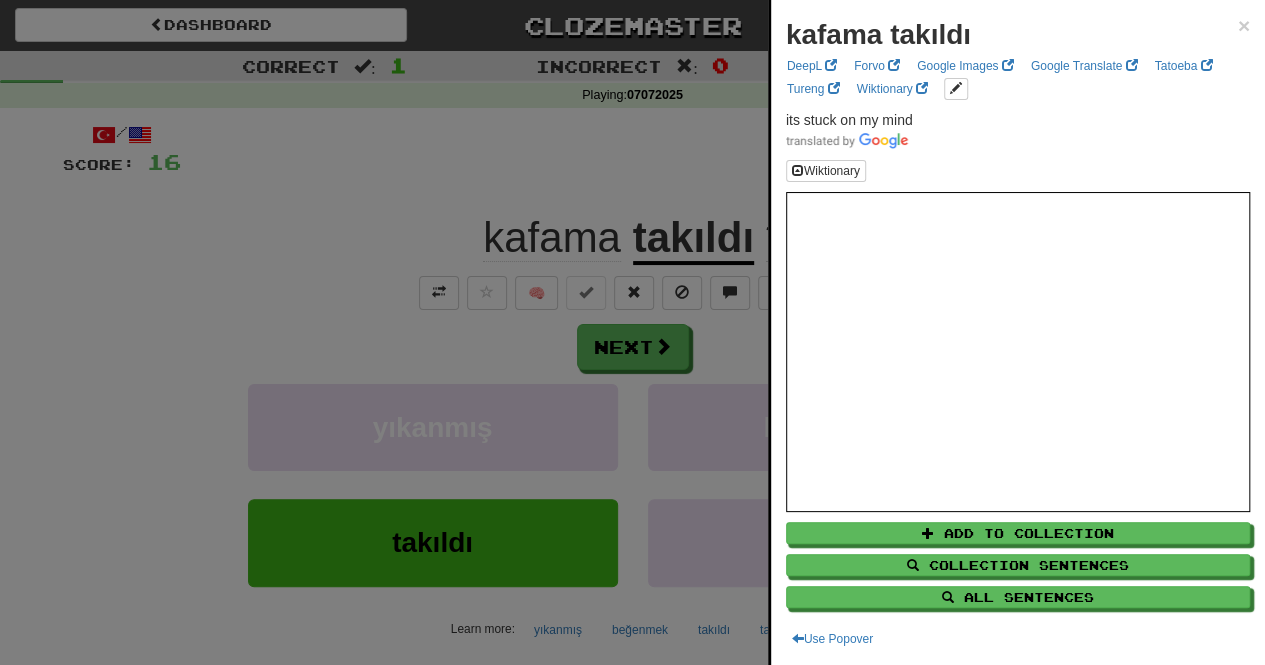 click at bounding box center (632, 332) 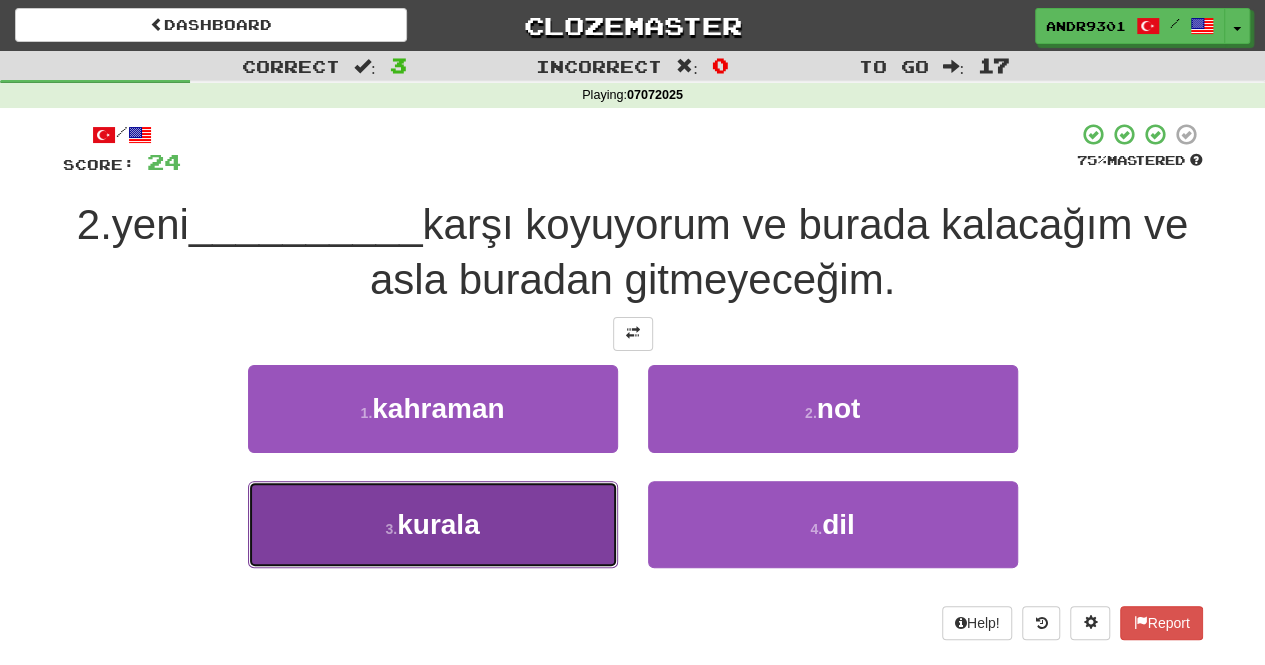 click on "kurala" at bounding box center [438, 524] 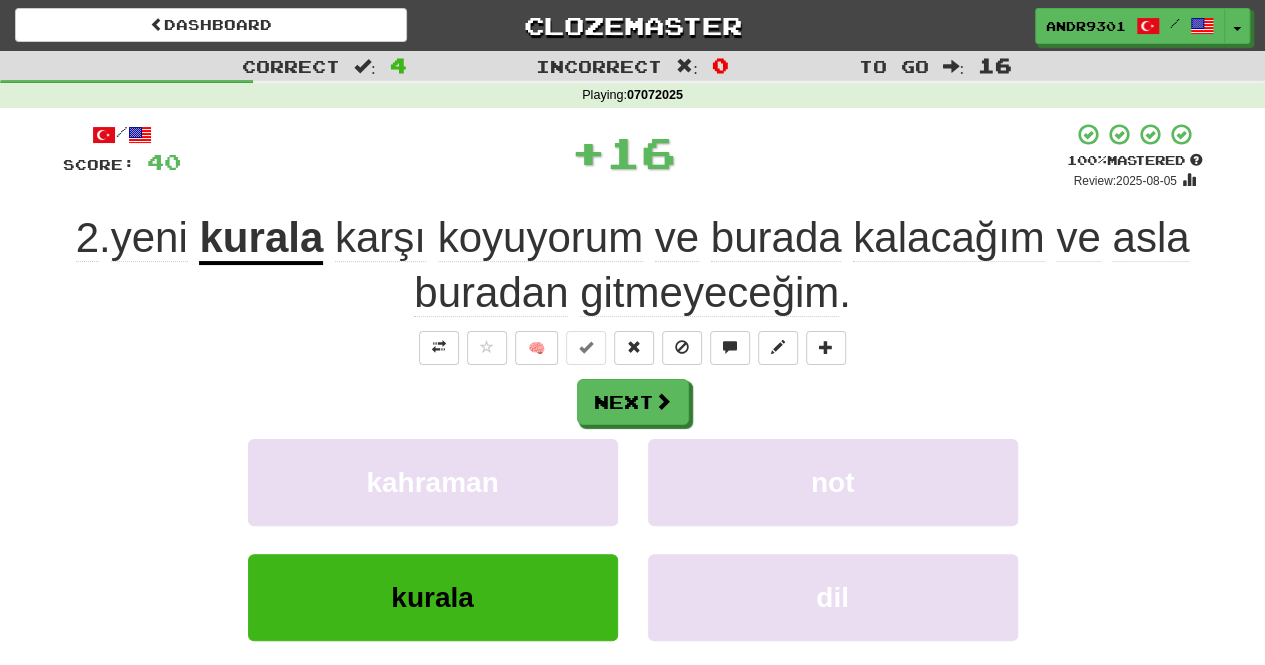 click on "/  Score:   40 + 16 100 %  Mastered Review:  2025-08-05 2 . yeni   kurala   karşı   koyuyorum   ve   burada   kalacağım   ve   asla   buradan   gitmeyeceğim . 🧠 Next kahraman not kurala dil Learn more: kahraman not kurala dil  Help!  Report" at bounding box center (633, 432) 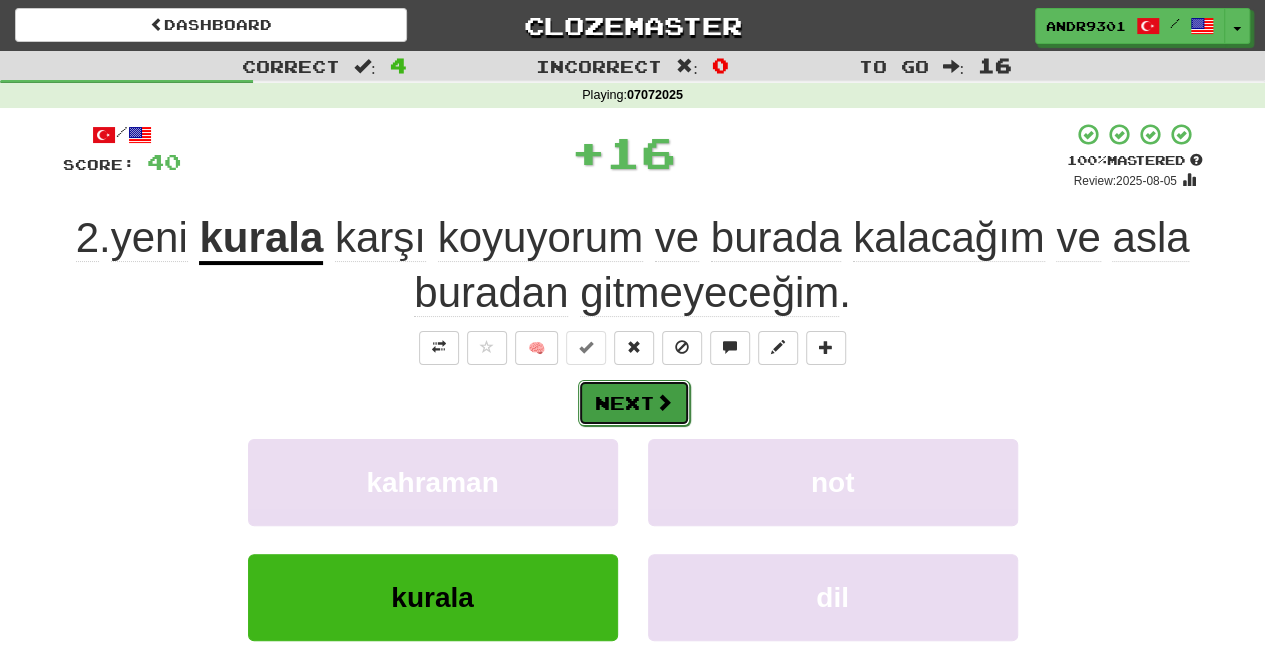click on "Next" at bounding box center (634, 403) 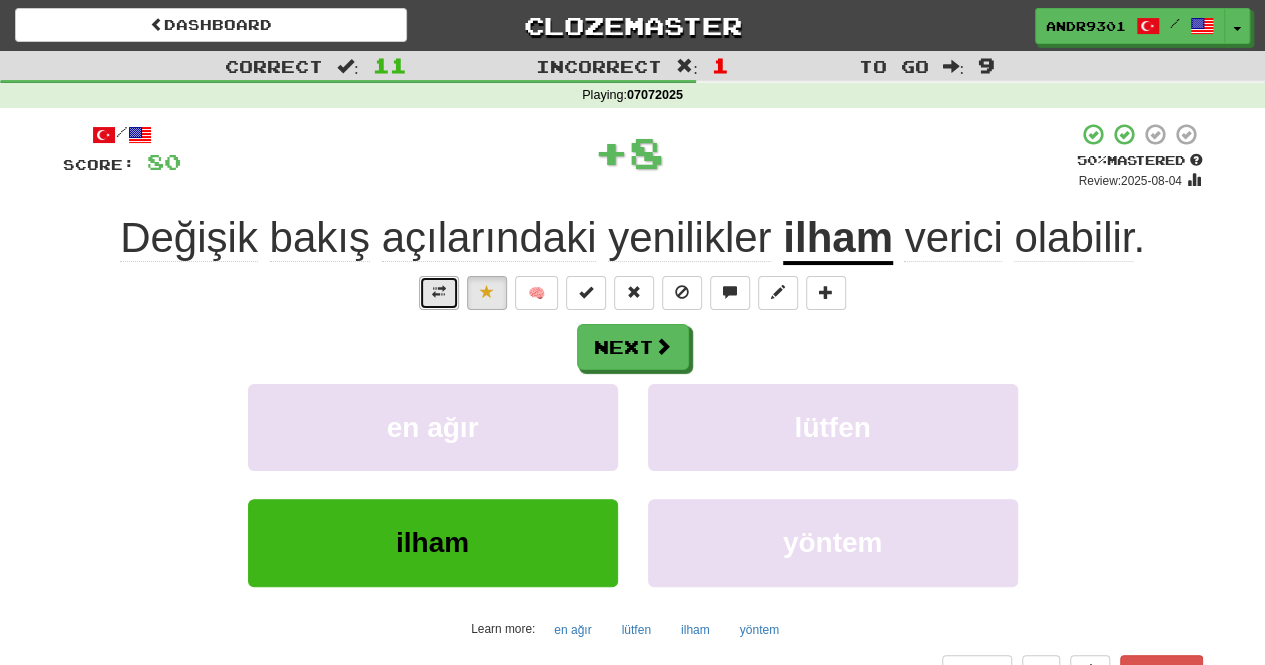 click at bounding box center [439, 292] 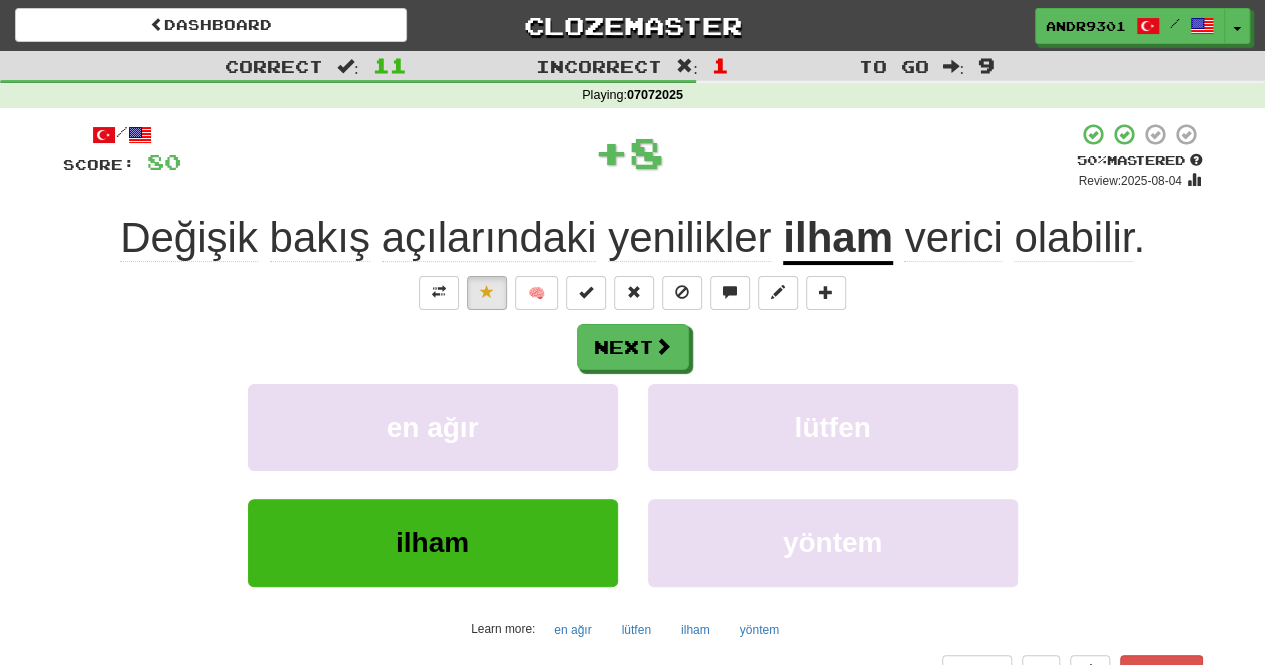 click on "ilham" at bounding box center (838, 239) 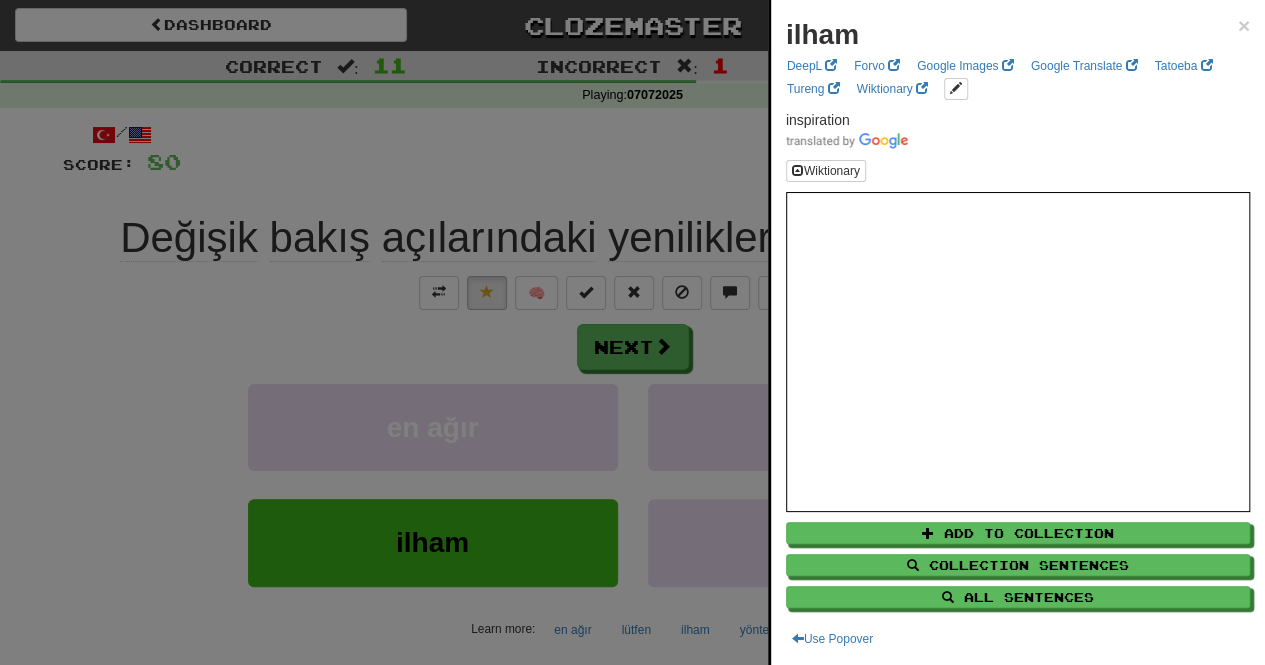 click at bounding box center [632, 332] 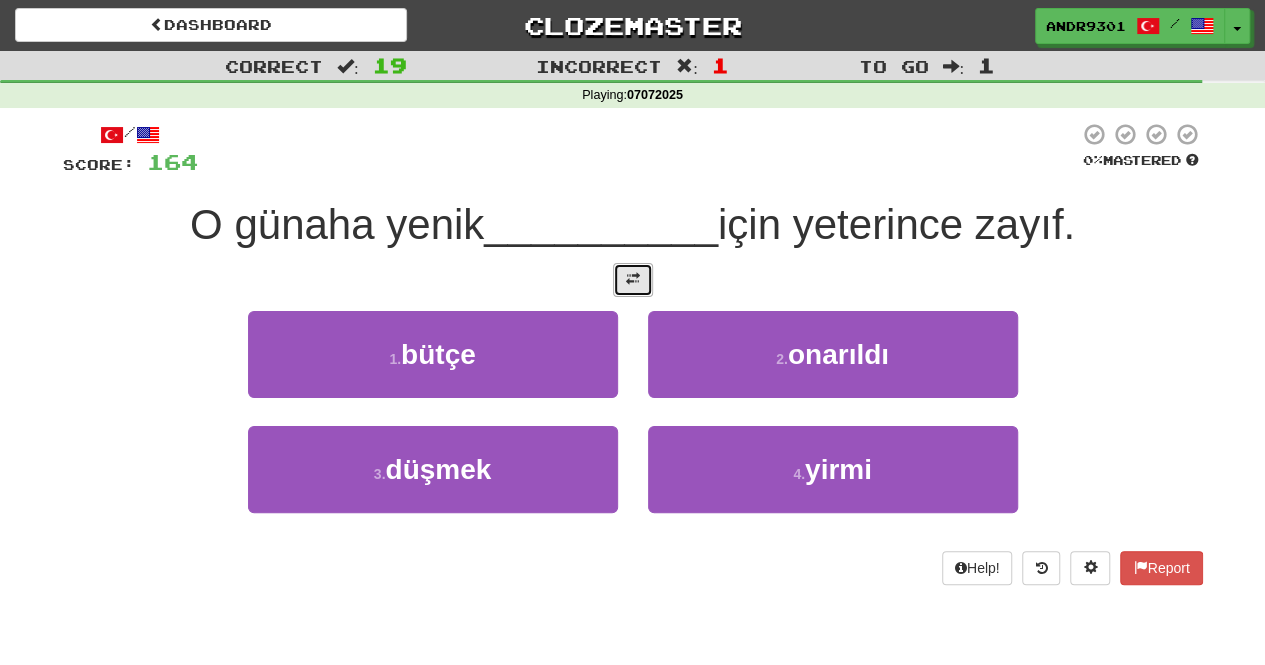 click at bounding box center [633, 280] 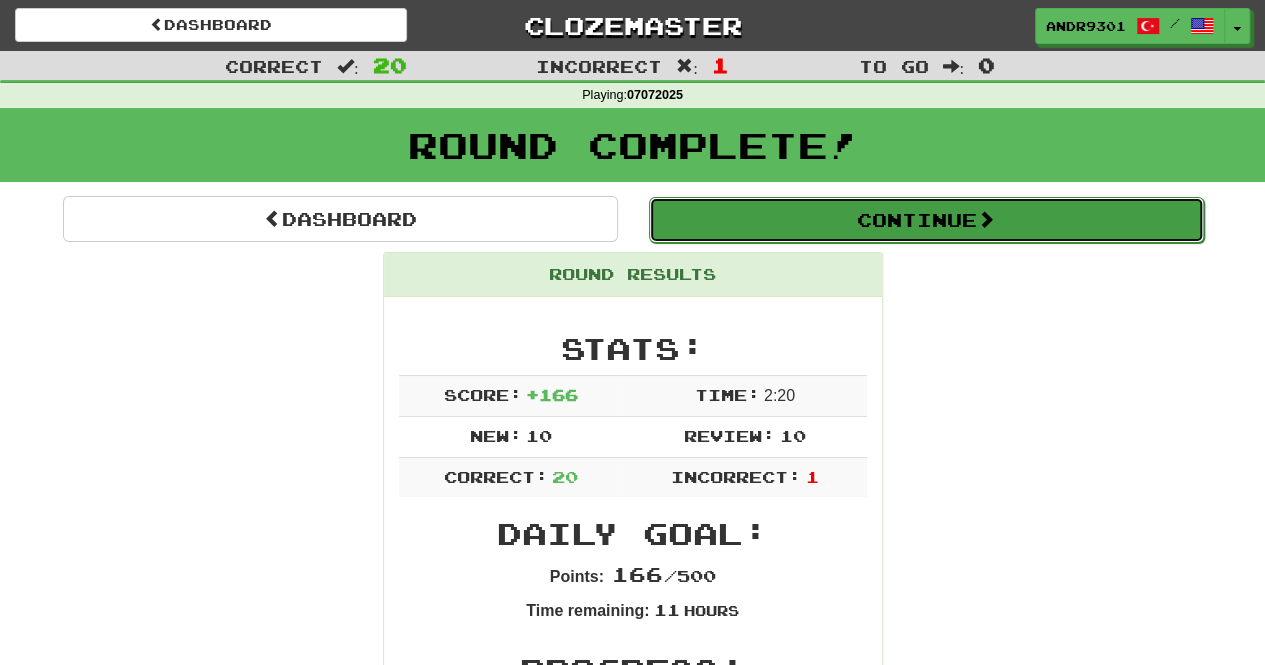 click on "Continue" at bounding box center [926, 220] 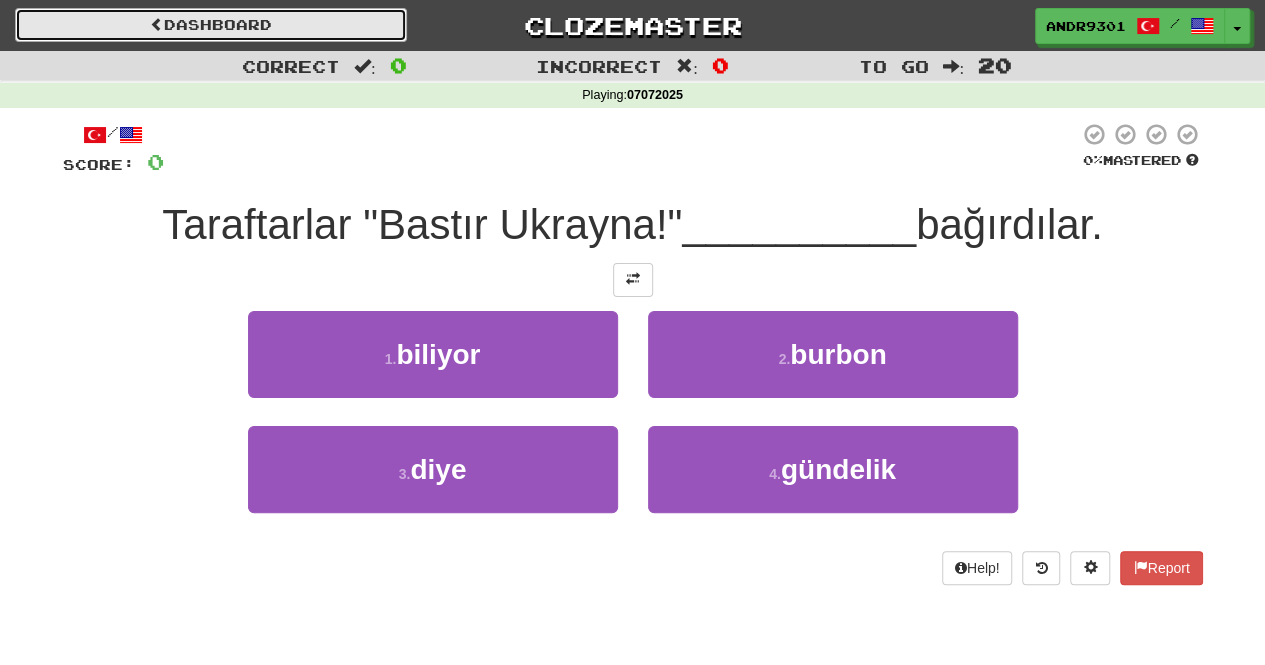 click on "Dashboard" at bounding box center [211, 25] 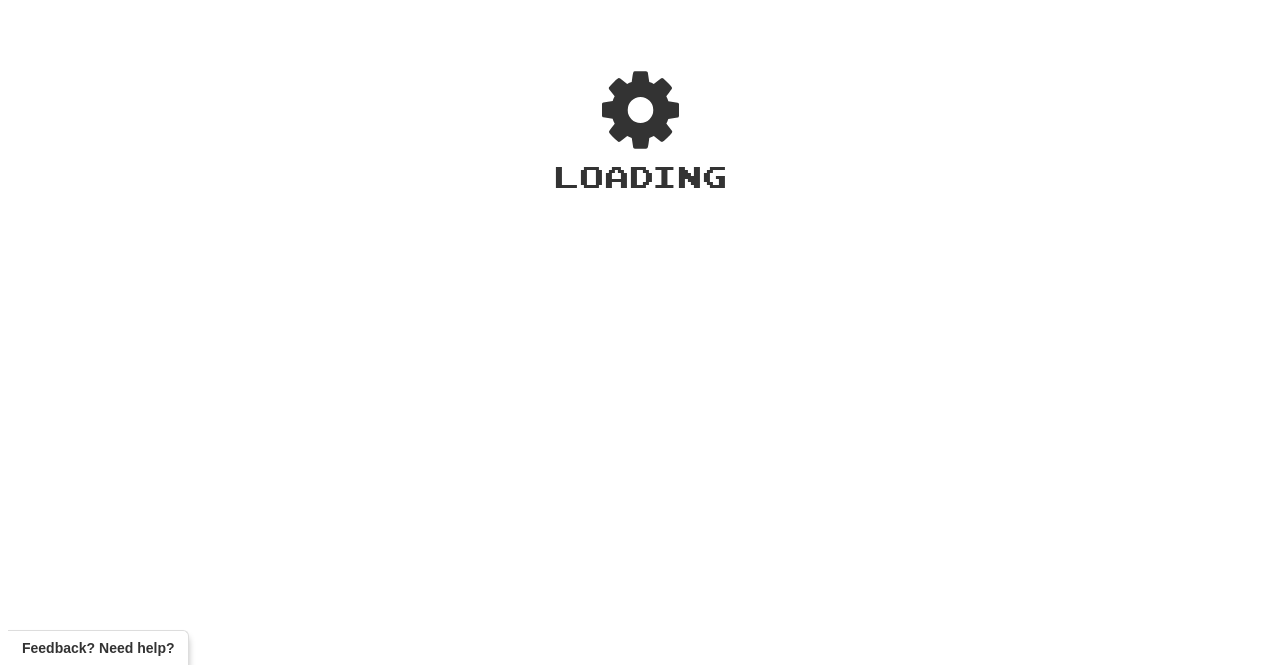 scroll, scrollTop: 0, scrollLeft: 0, axis: both 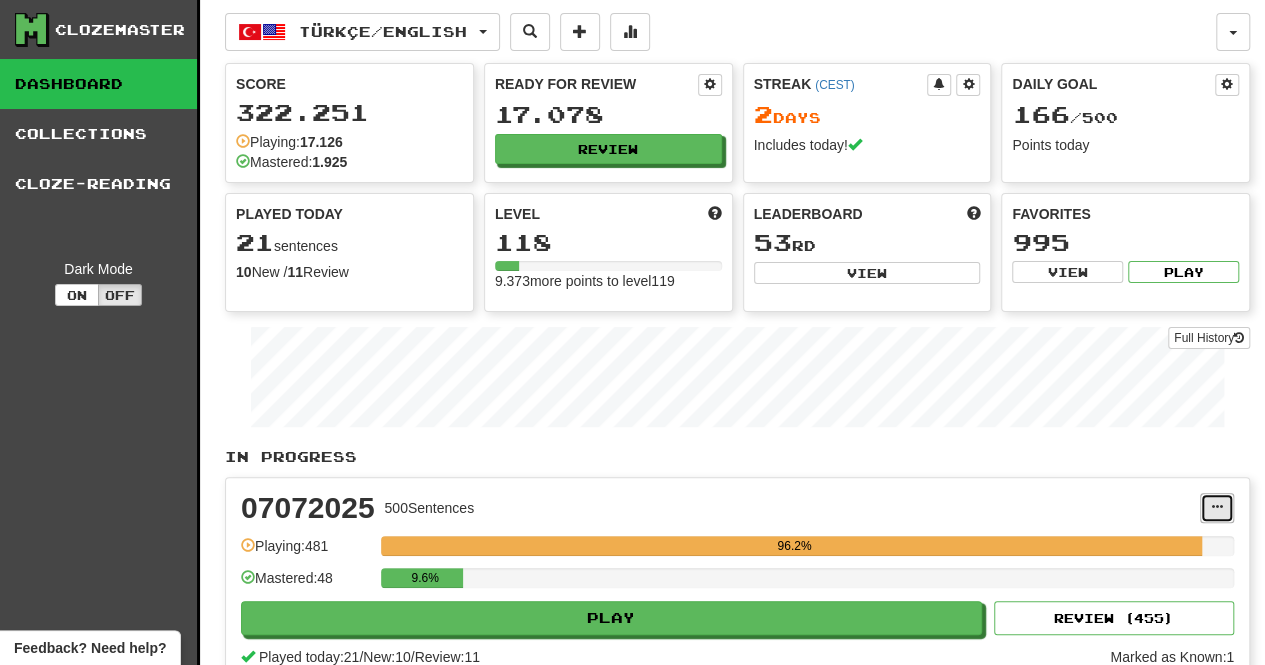 click at bounding box center (1217, 508) 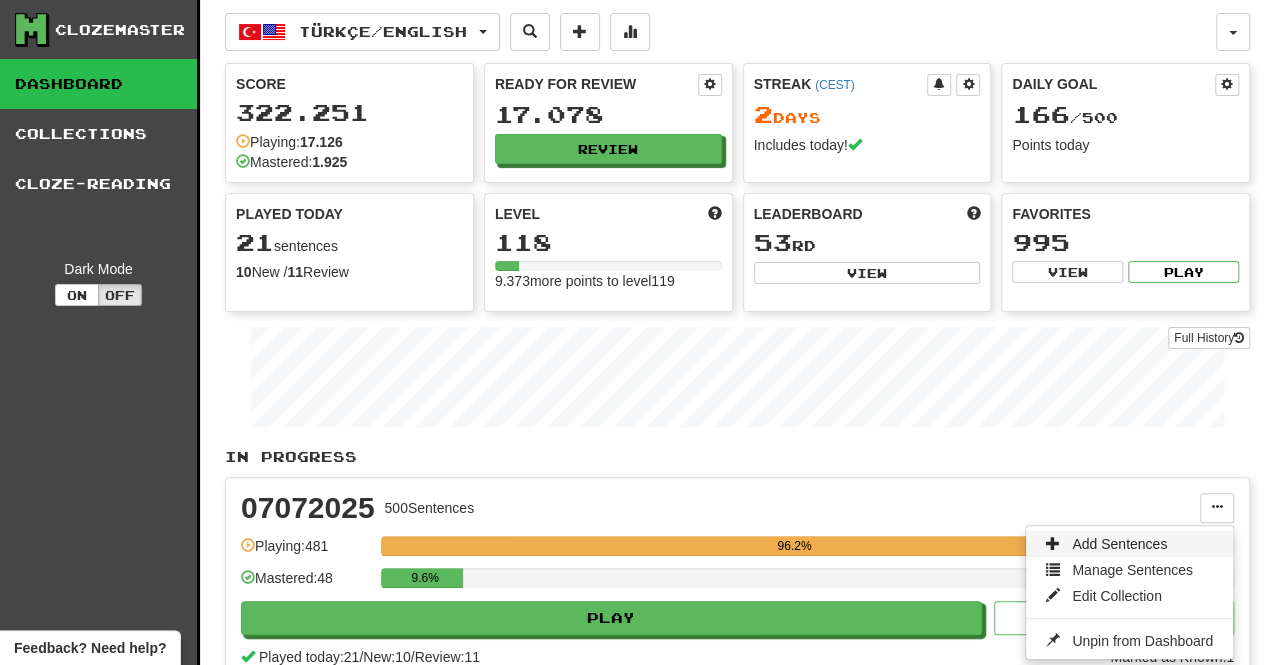 click on "Add Sentences" at bounding box center (1119, 544) 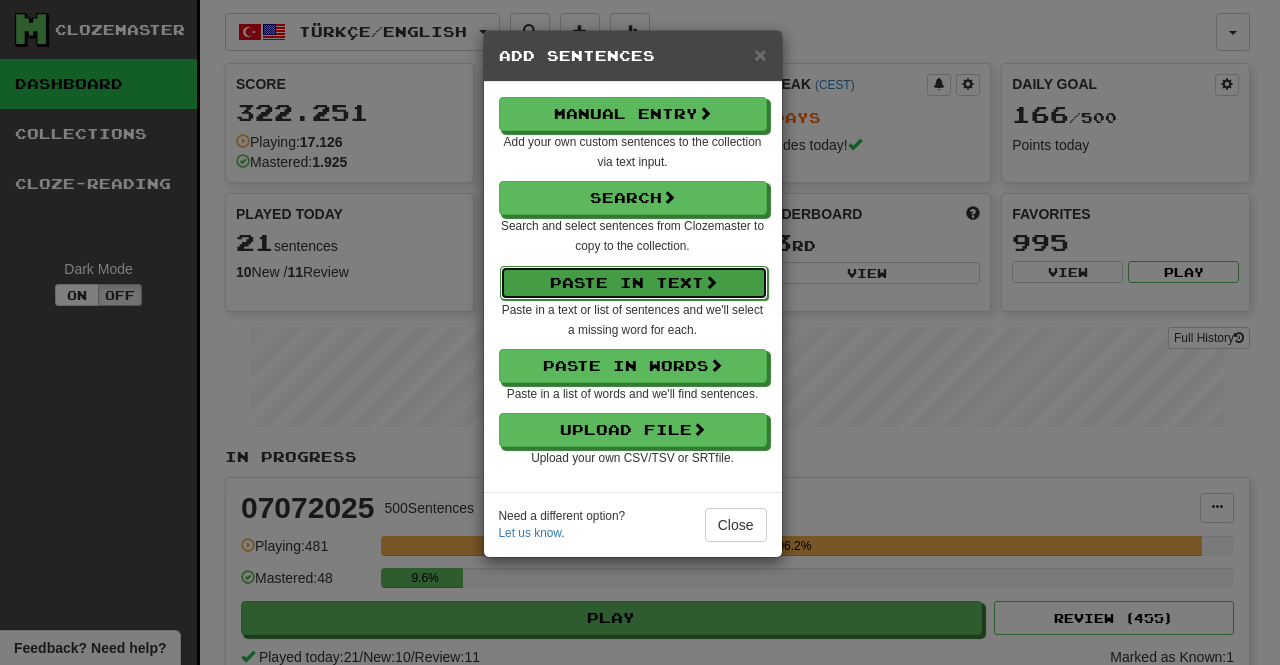 click on "Paste in Text" at bounding box center [634, 283] 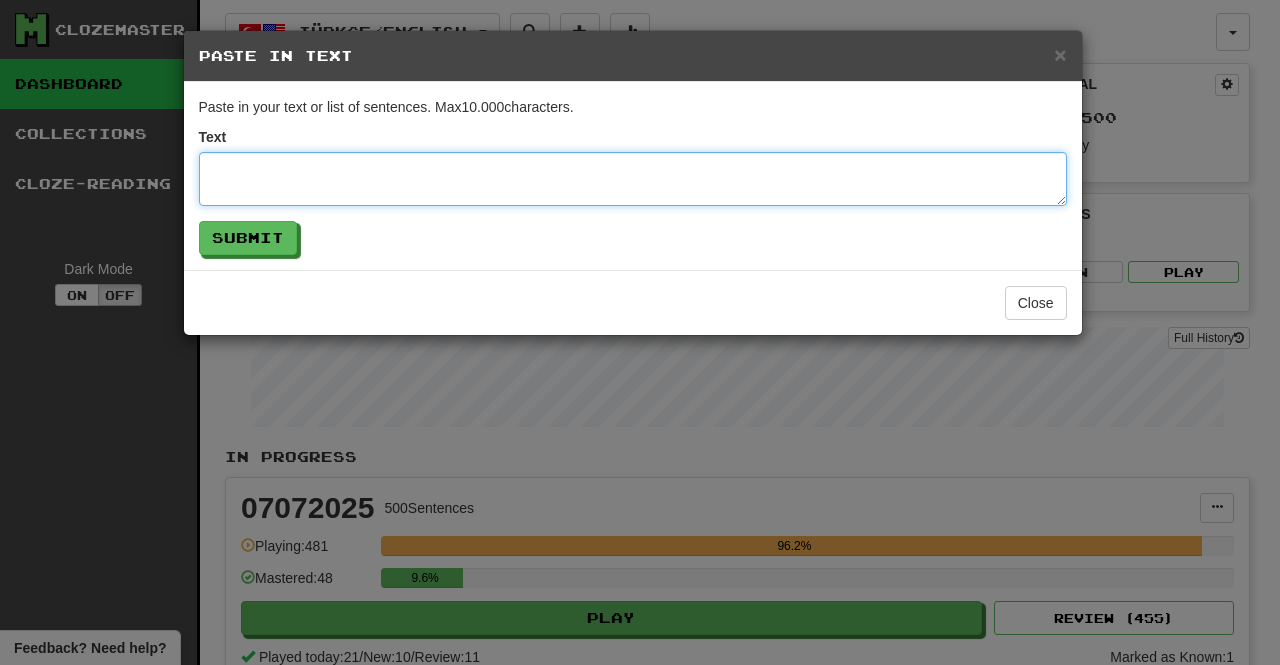 click at bounding box center [633, 179] 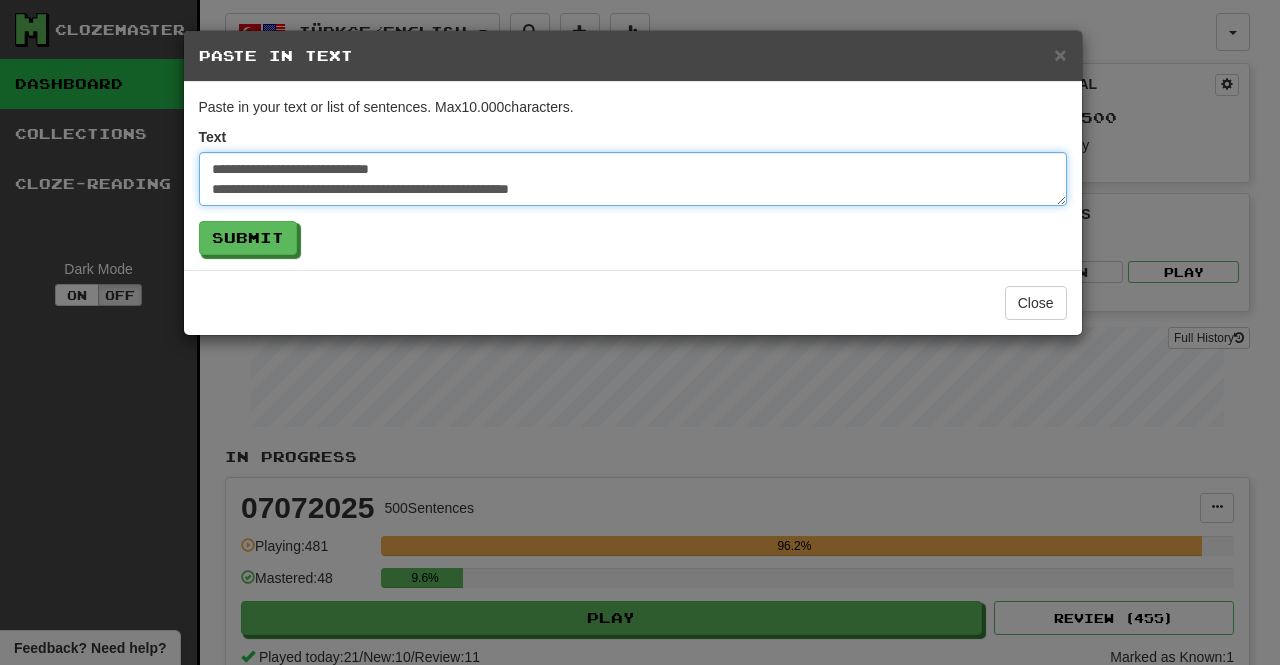 scroll, scrollTop: 291, scrollLeft: 0, axis: vertical 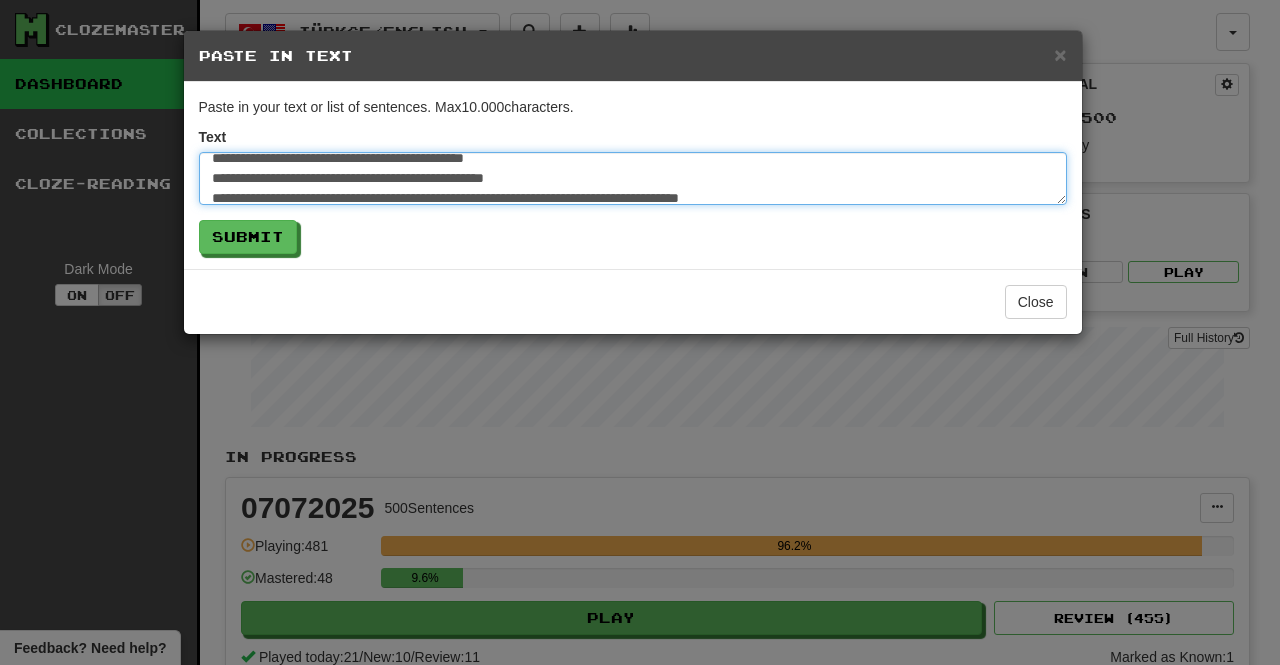 type on "**********" 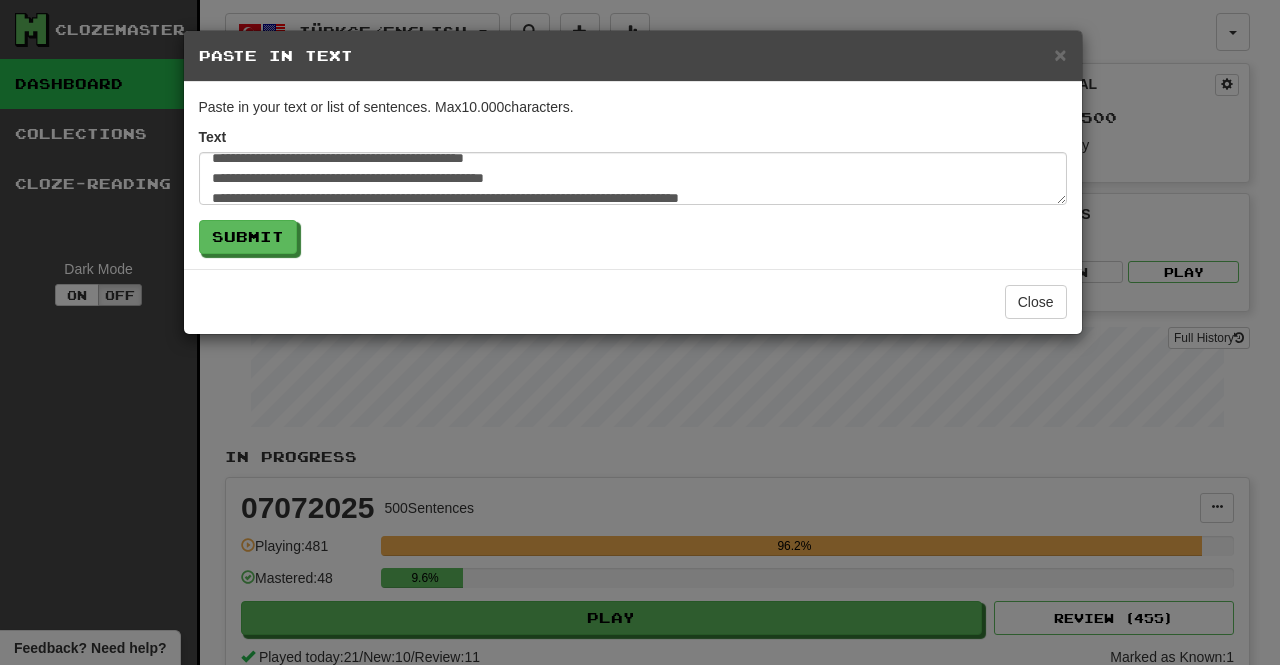 click on "**********" at bounding box center [633, 175] 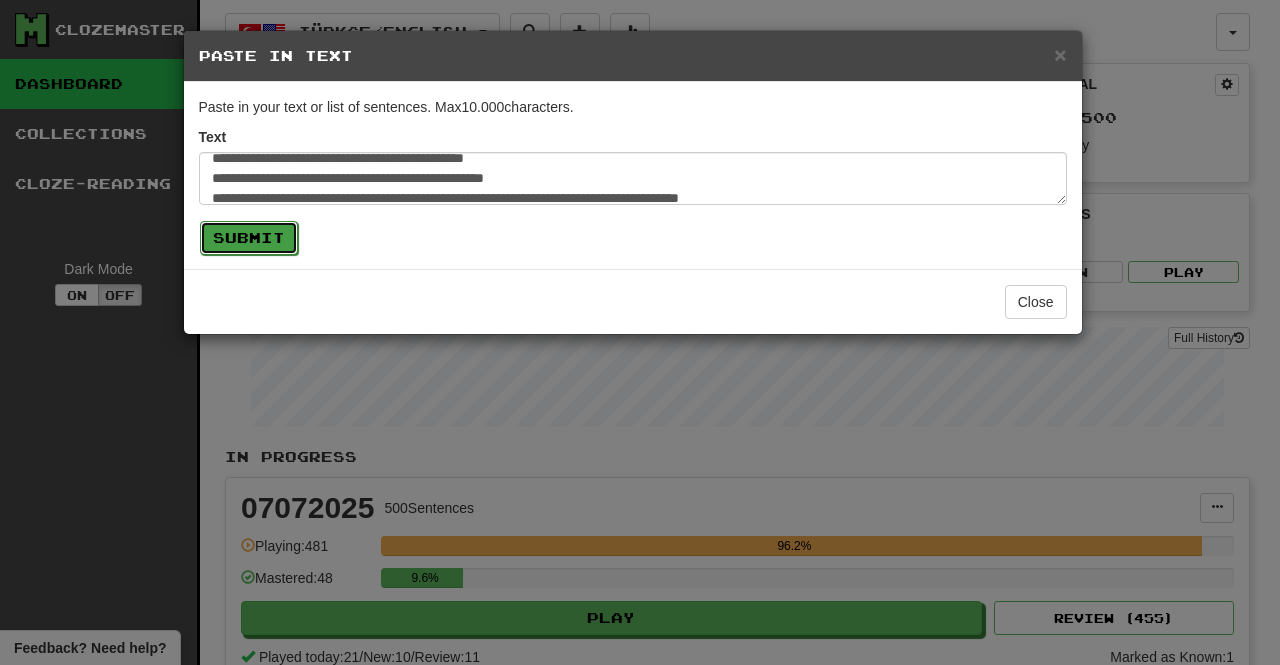 click on "Submit" at bounding box center [249, 238] 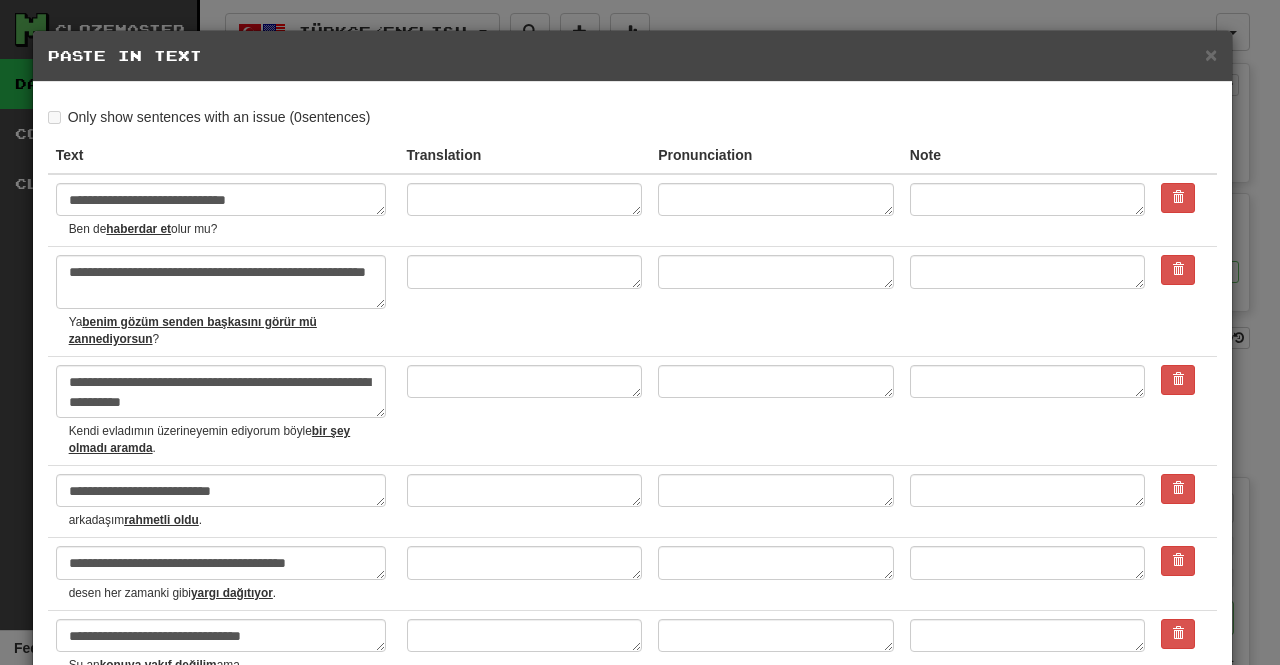 click on "benim gözüm senden başkasını görür mü zannediyorsun" at bounding box center [193, 330] 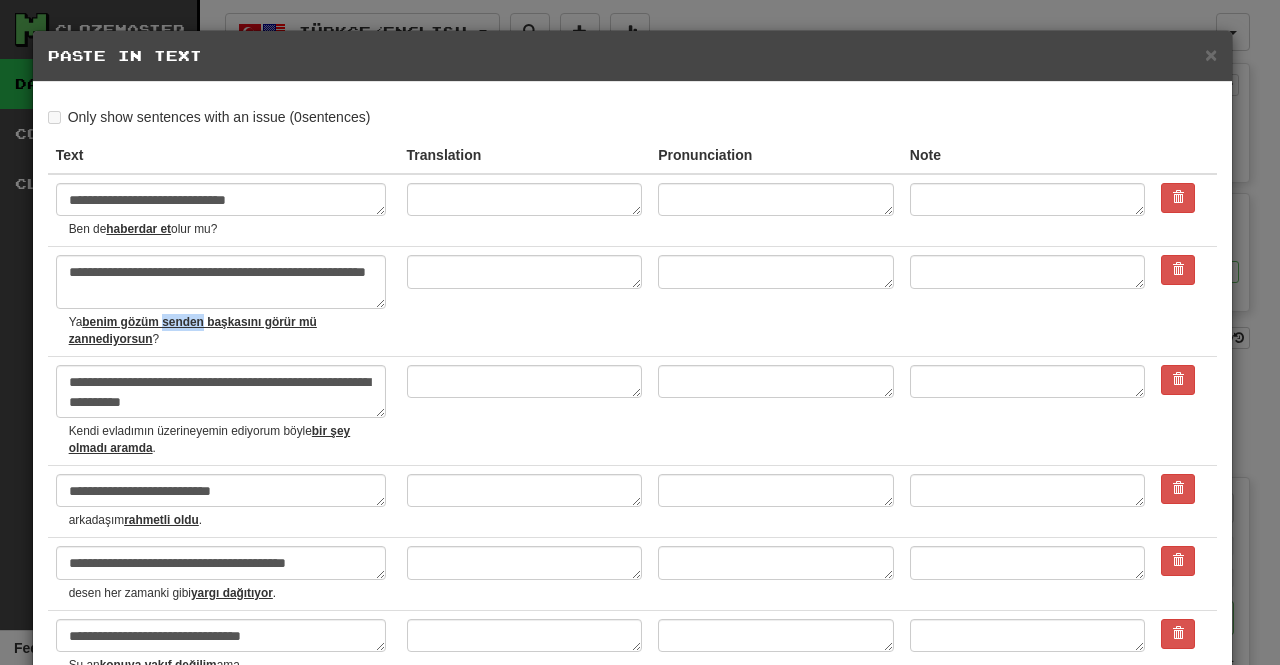 drag, startPoint x: 163, startPoint y: 323, endPoint x: 208, endPoint y: 327, distance: 45.17743 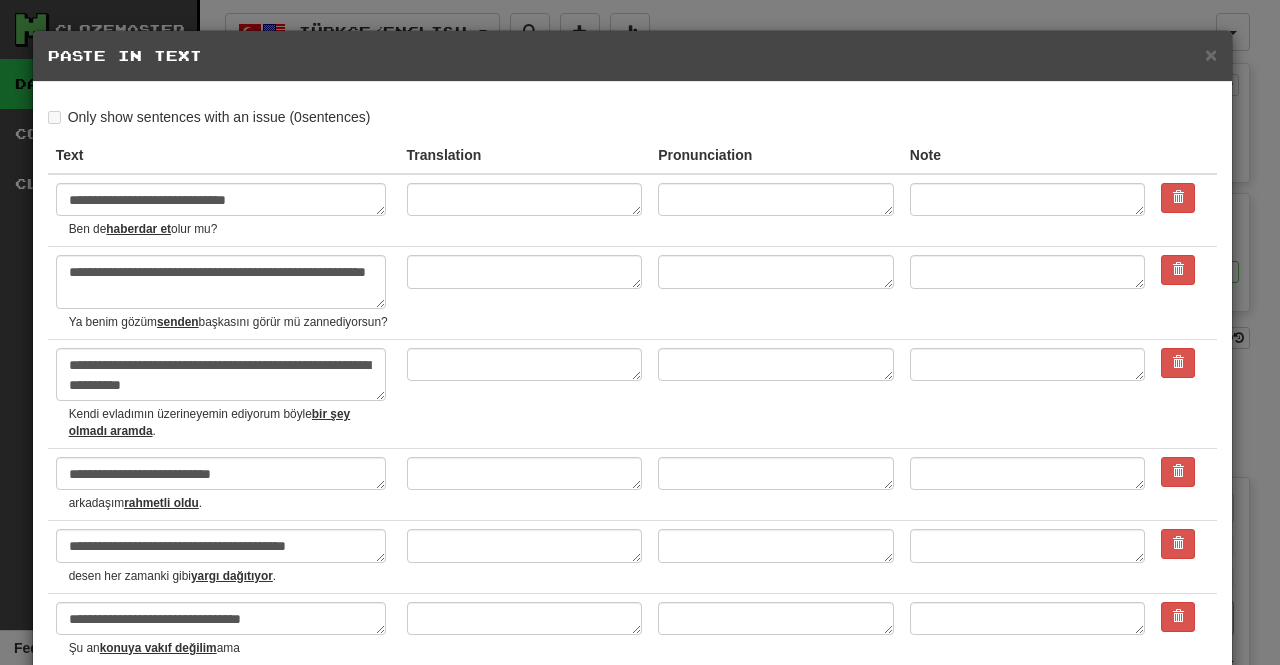 click on "bir şey olmadı aramda" at bounding box center [210, 422] 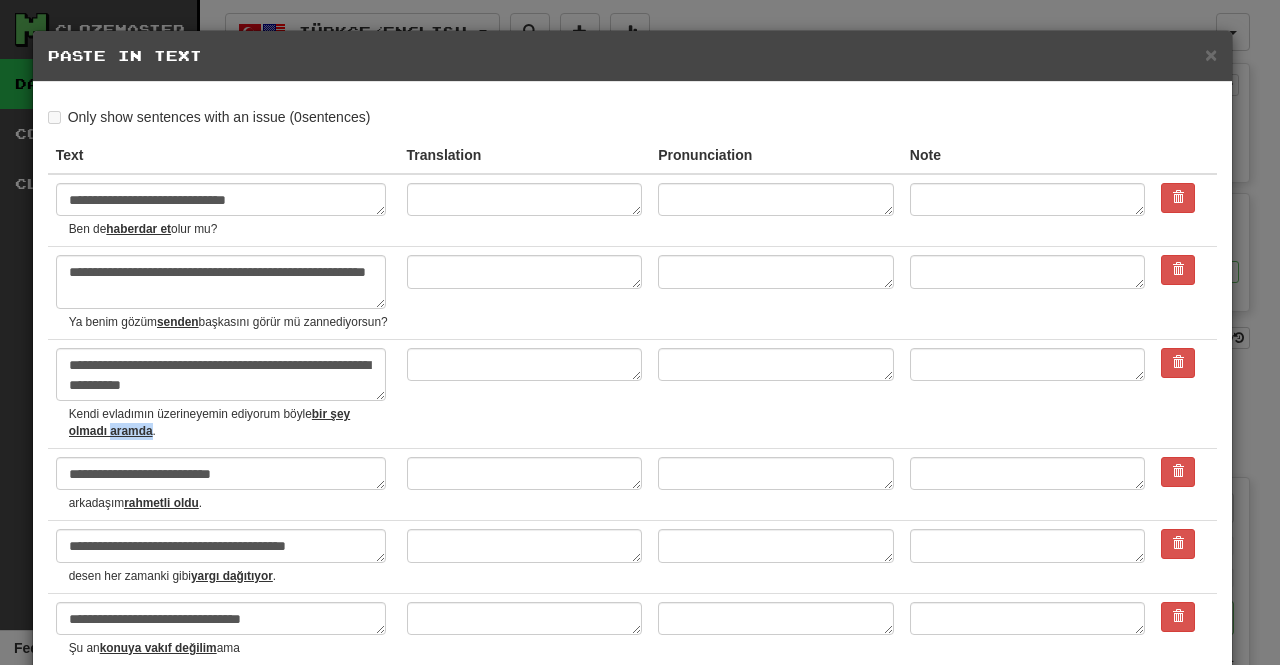 click on "bir şey olmadı aramda" at bounding box center [210, 422] 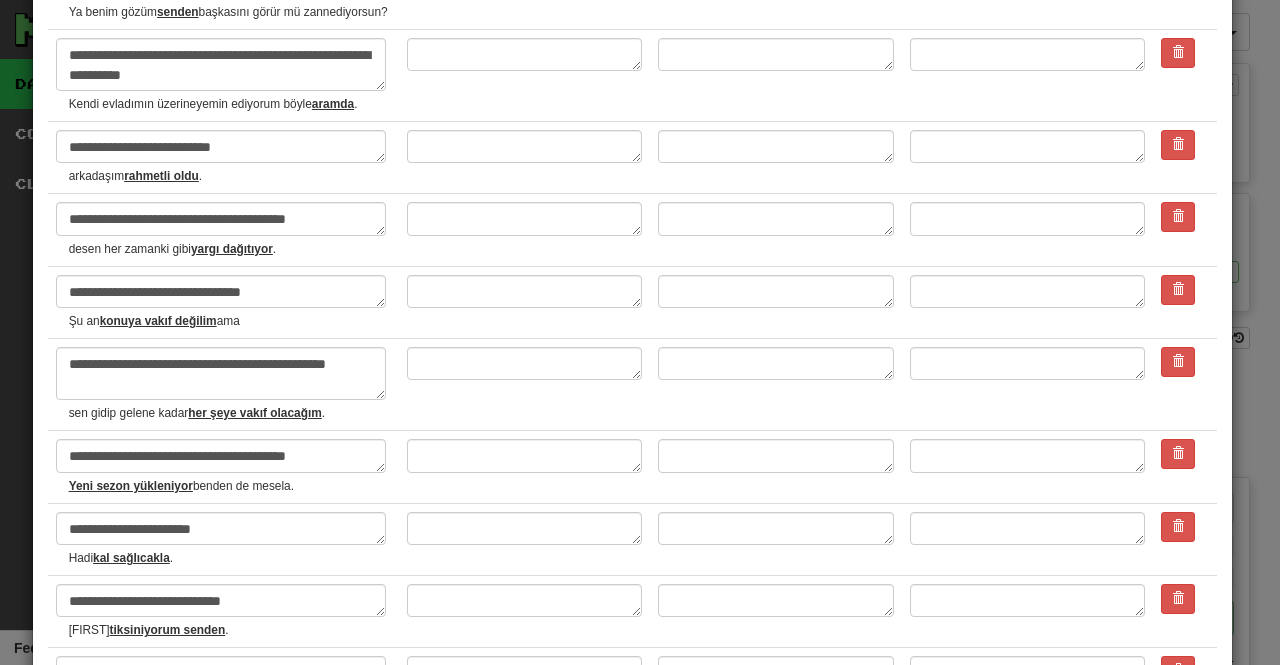 scroll, scrollTop: 333, scrollLeft: 0, axis: vertical 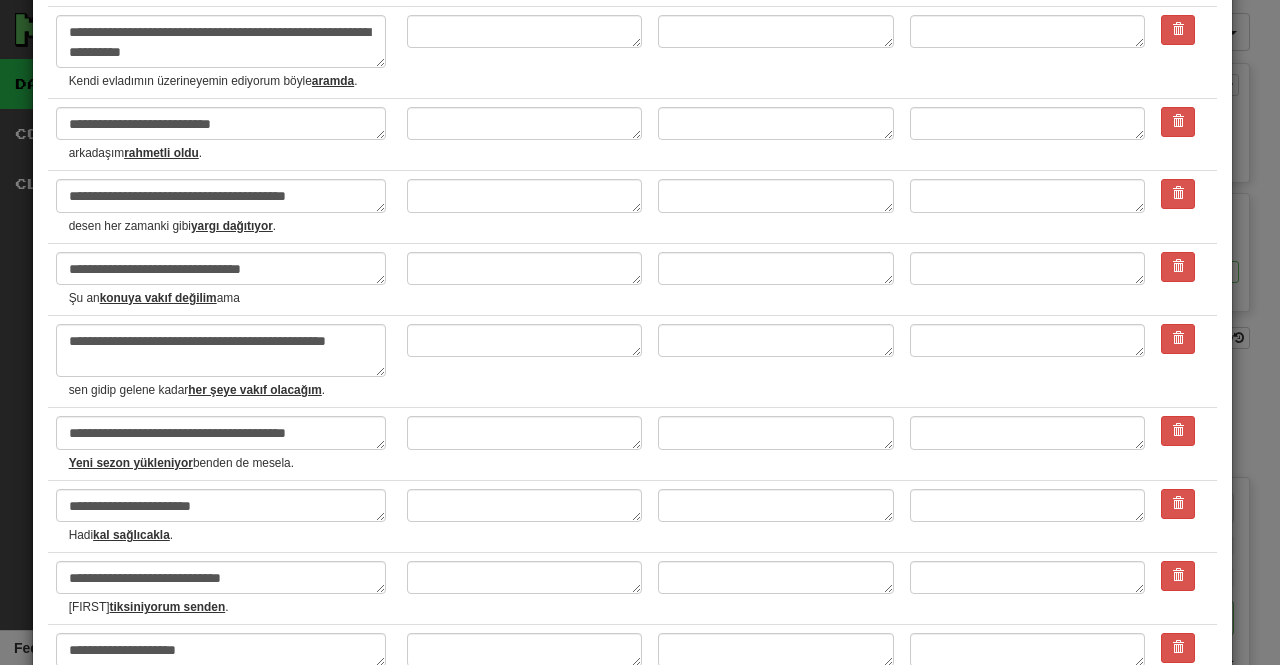 click on "konuya vakıf değilim" at bounding box center (158, 298) 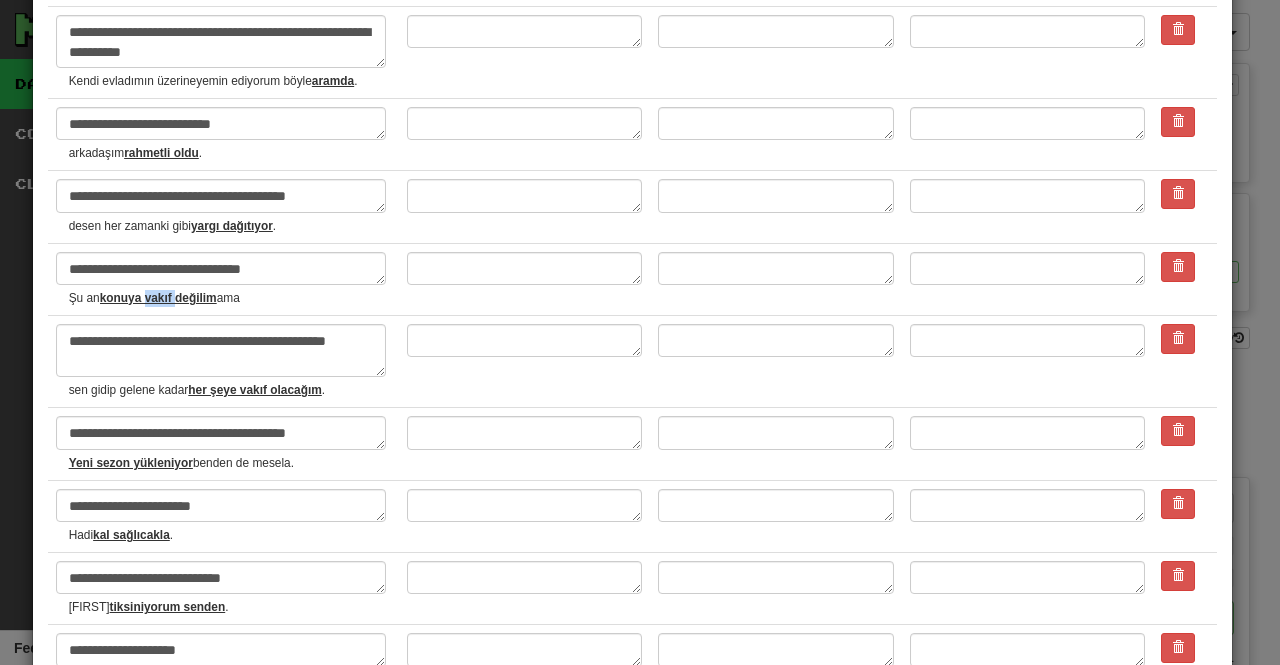 click on "konuya vakıf değilim" at bounding box center (158, 298) 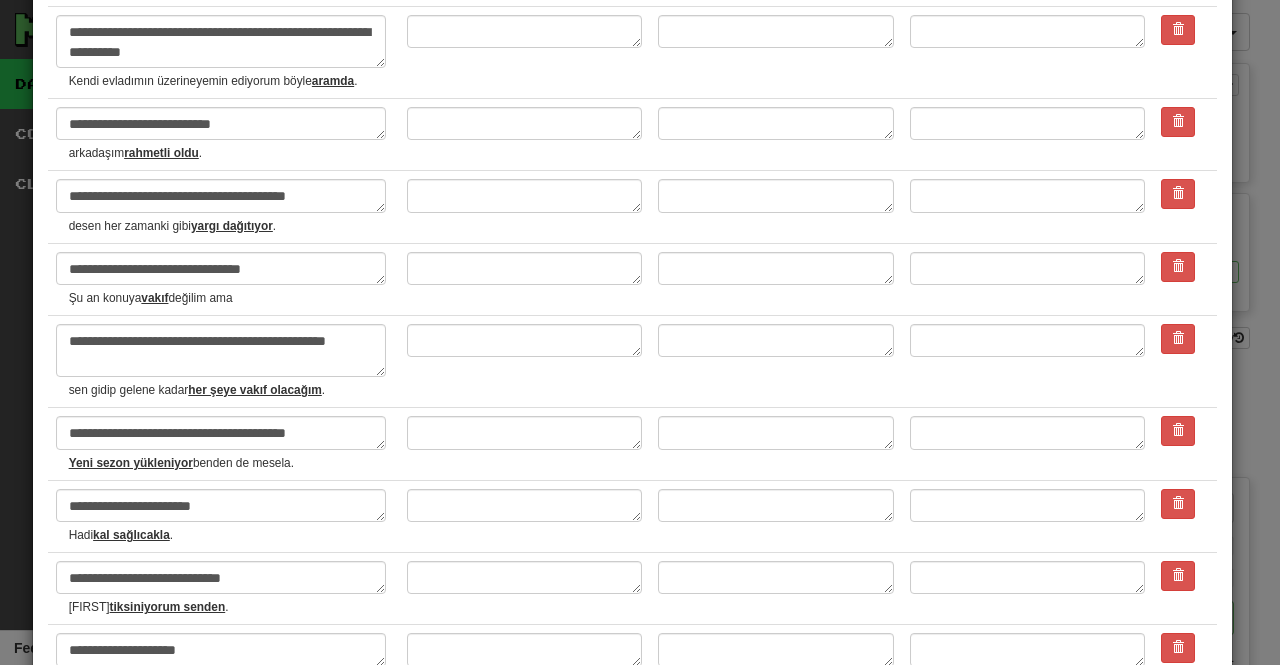 click on "her şeye vakıf olacağım" at bounding box center [255, 390] 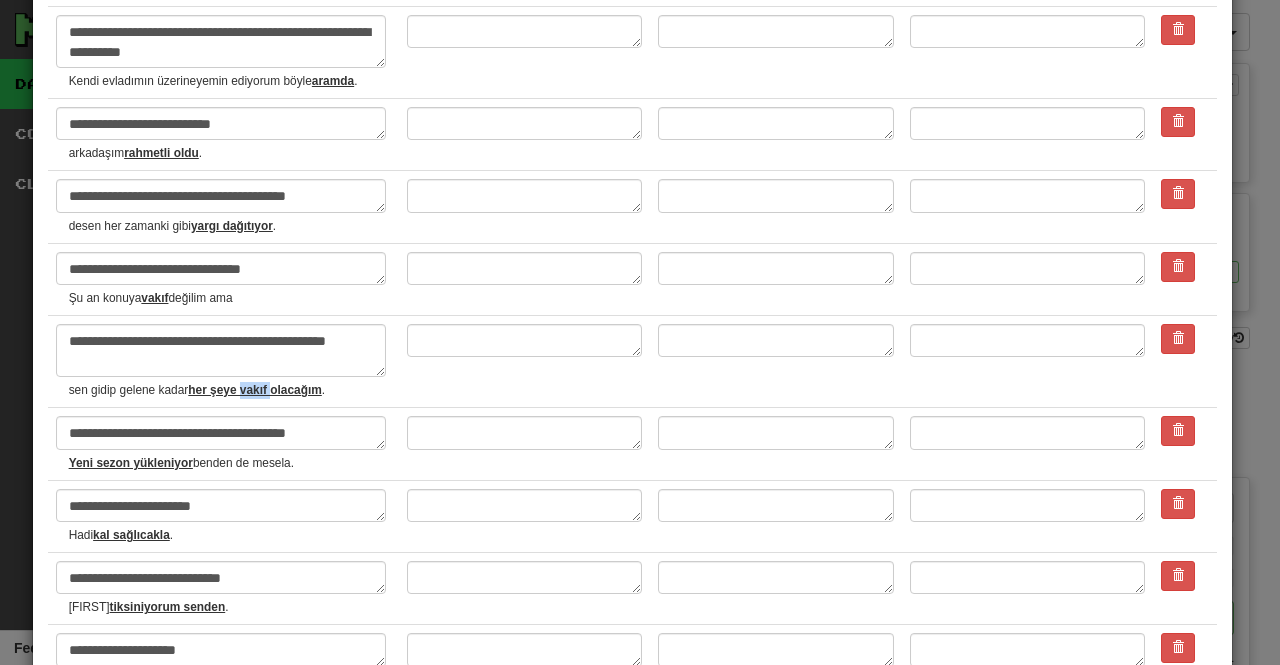 click on "her şeye vakıf olacağım" at bounding box center [255, 390] 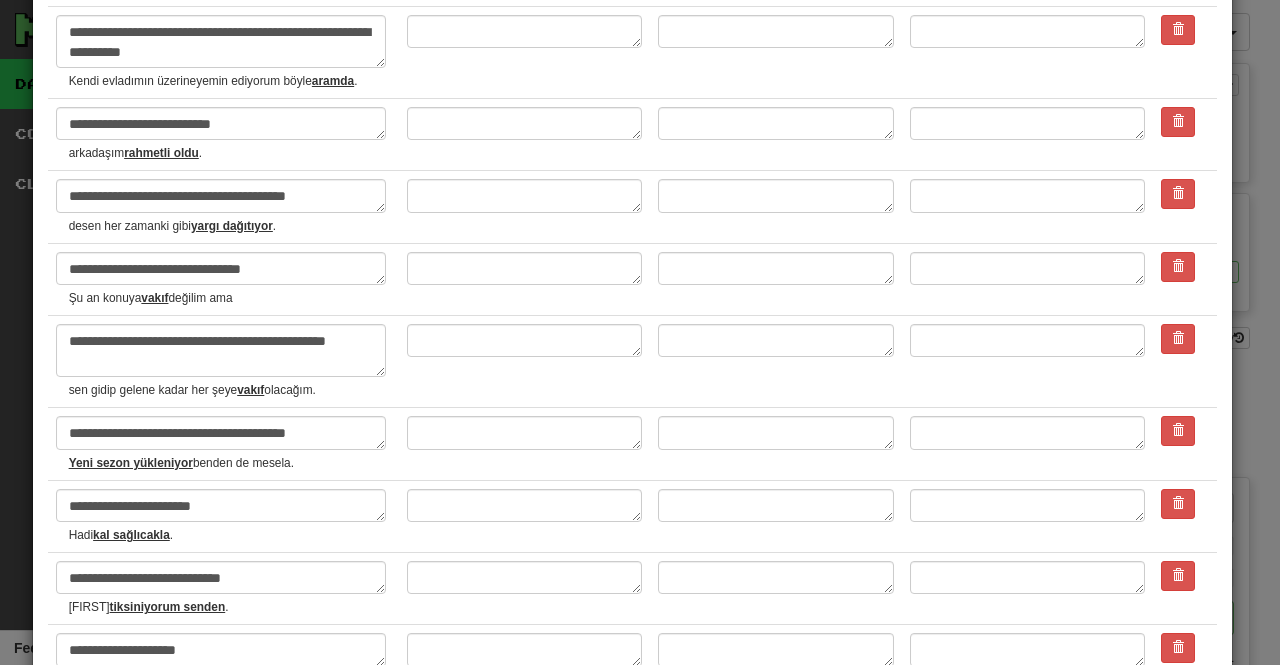 click on "Yeni sezon yükleniyor" at bounding box center (131, 463) 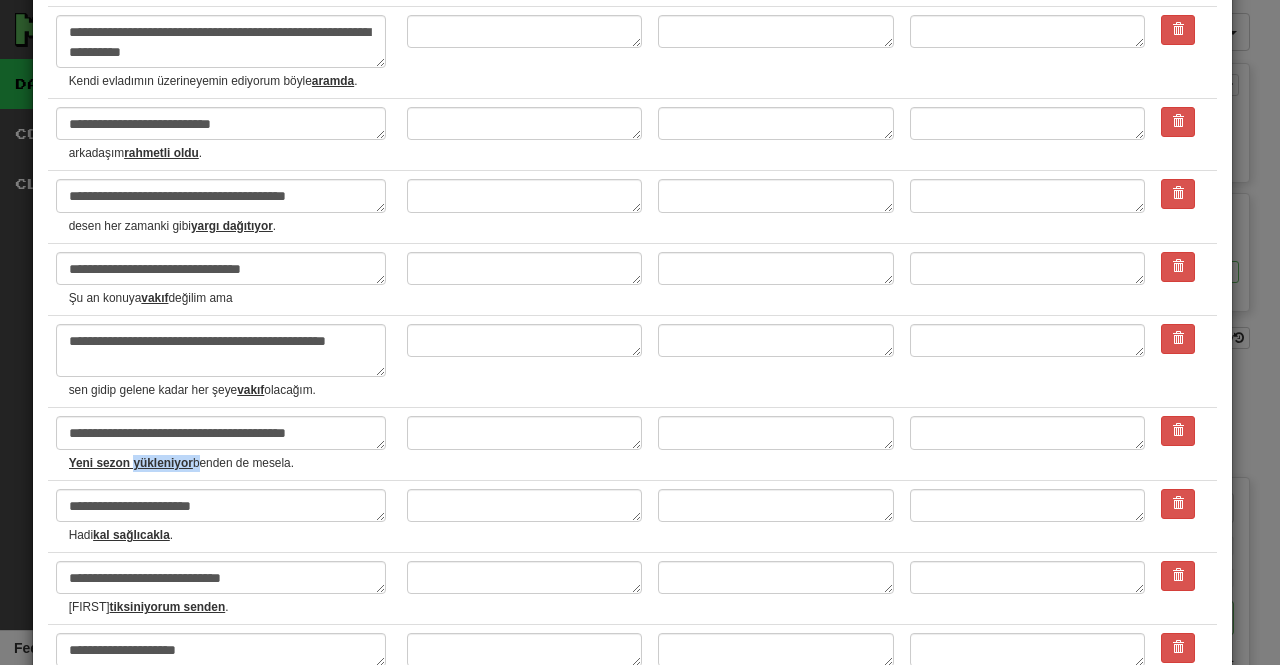 click on "Yeni sezon yükleniyor" at bounding box center (131, 463) 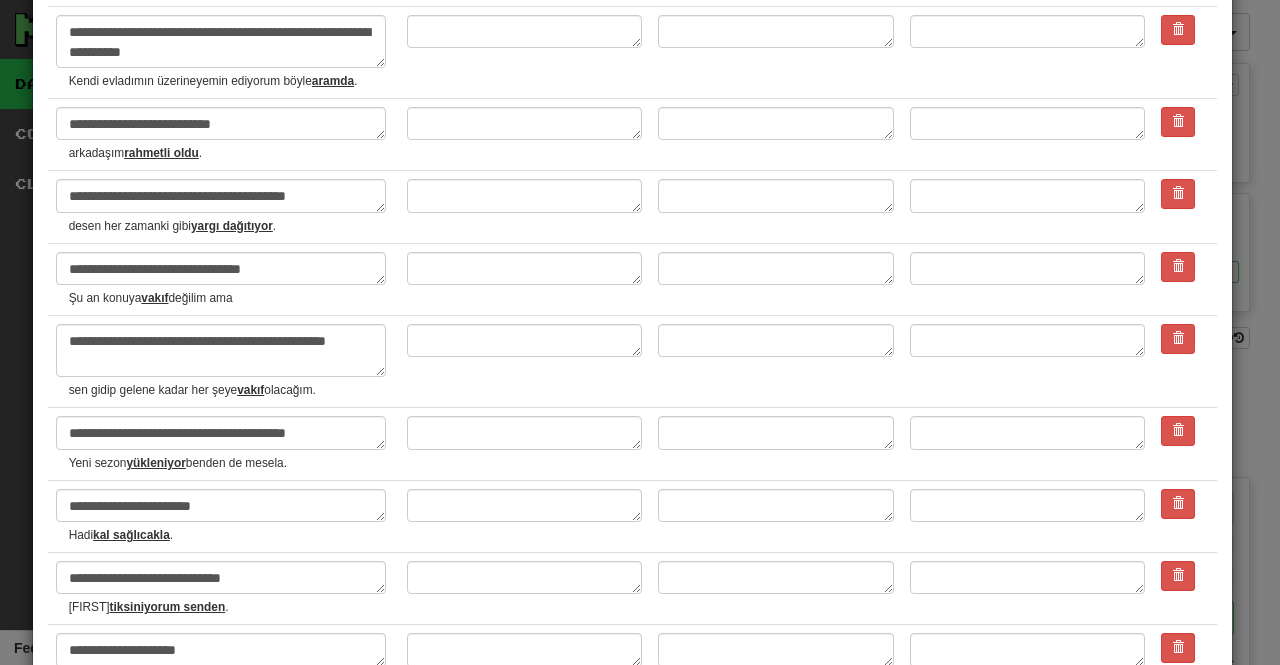 click on "kal sağlıcakla" at bounding box center [131, 535] 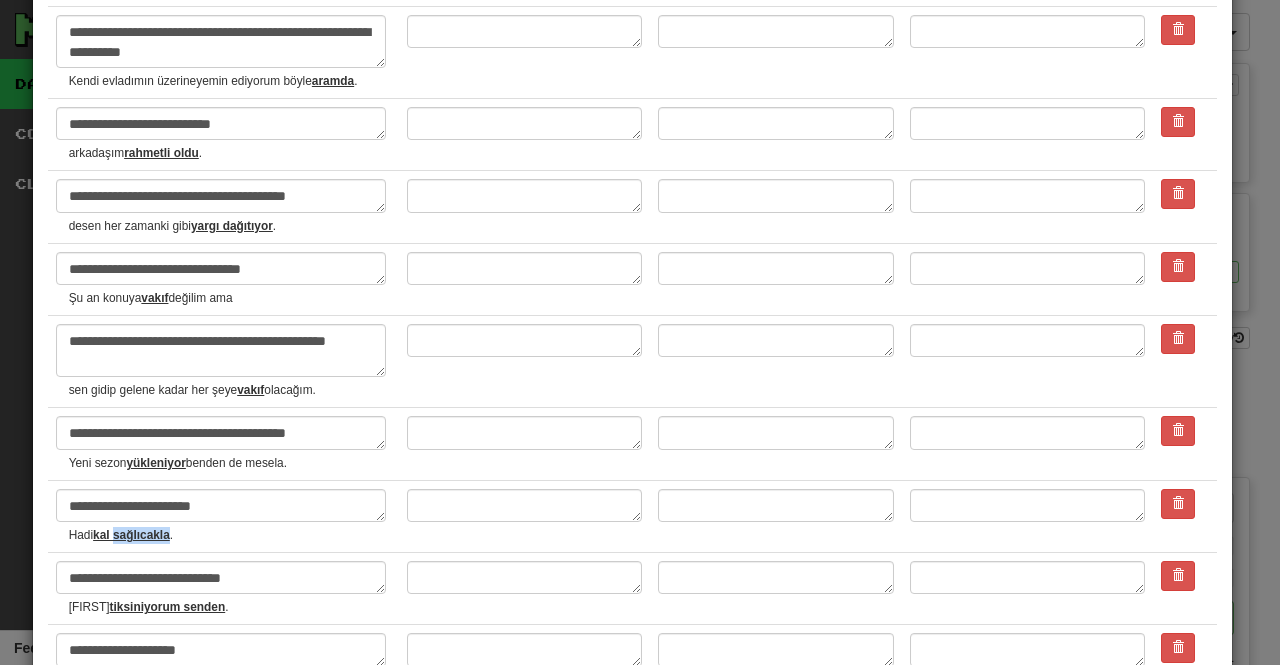 click on "kal sağlıcakla" at bounding box center [131, 535] 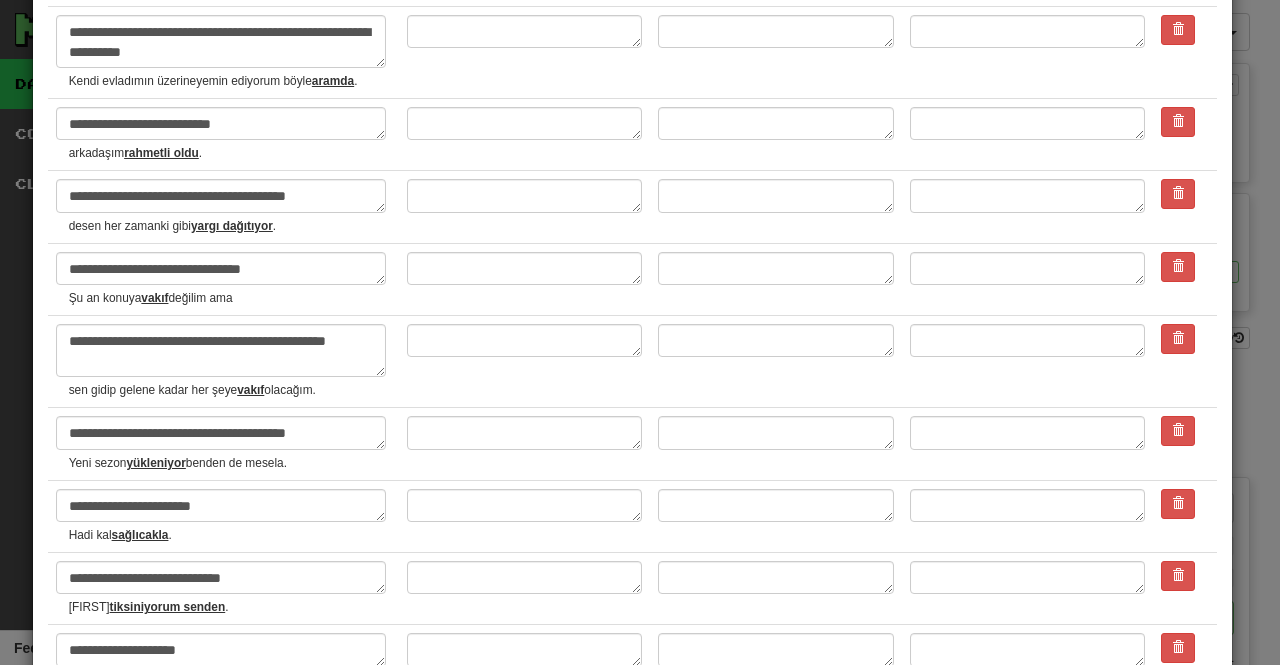 click on "tiksiniyorum senden" at bounding box center (168, 607) 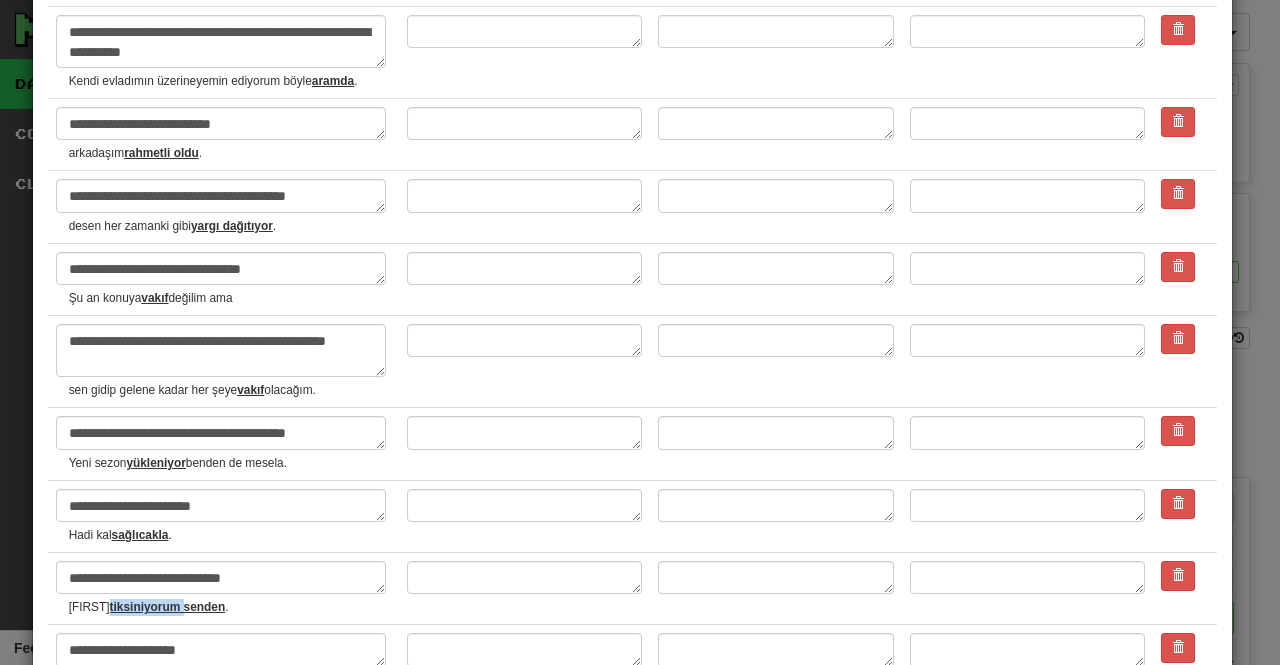 click on "tiksiniyorum senden" at bounding box center [168, 607] 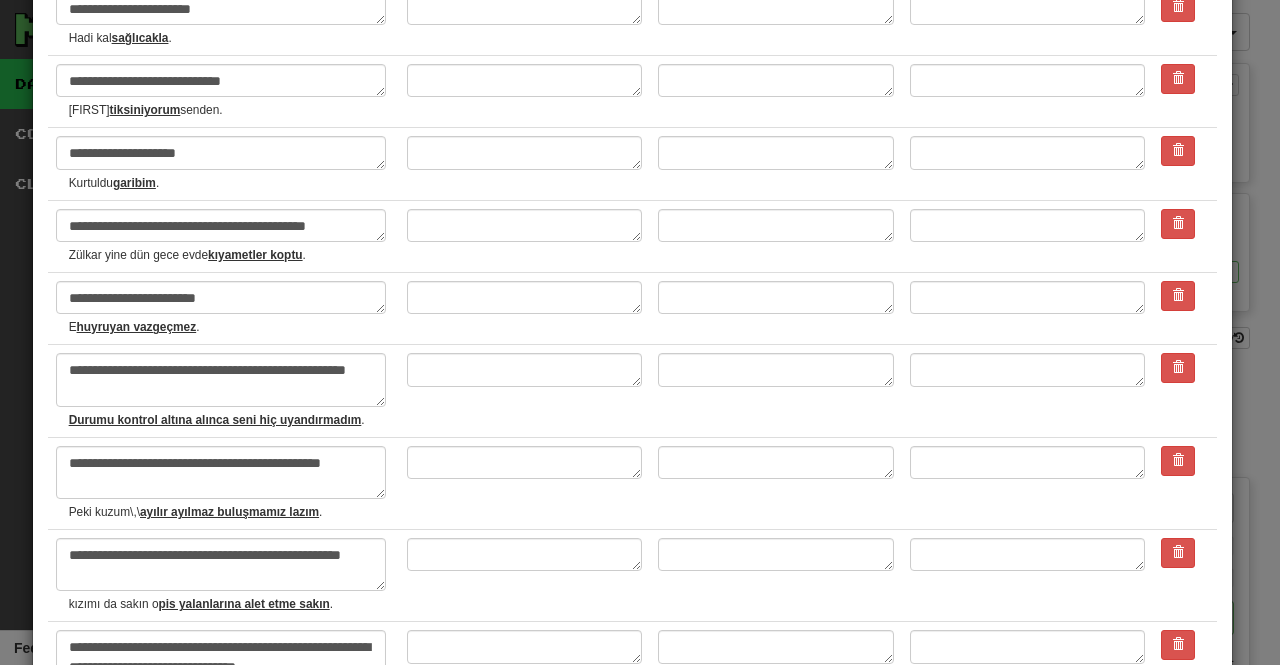 scroll, scrollTop: 836, scrollLeft: 0, axis: vertical 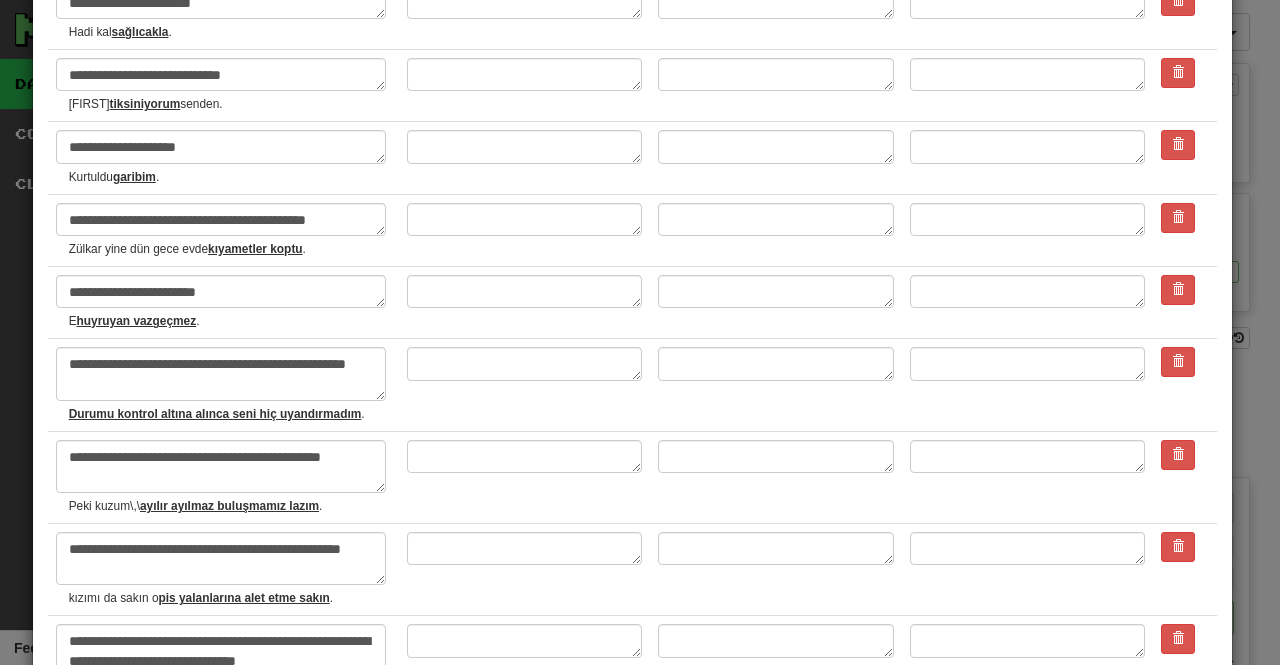click on "huyruyan vazgeçmez" at bounding box center (137, 321) 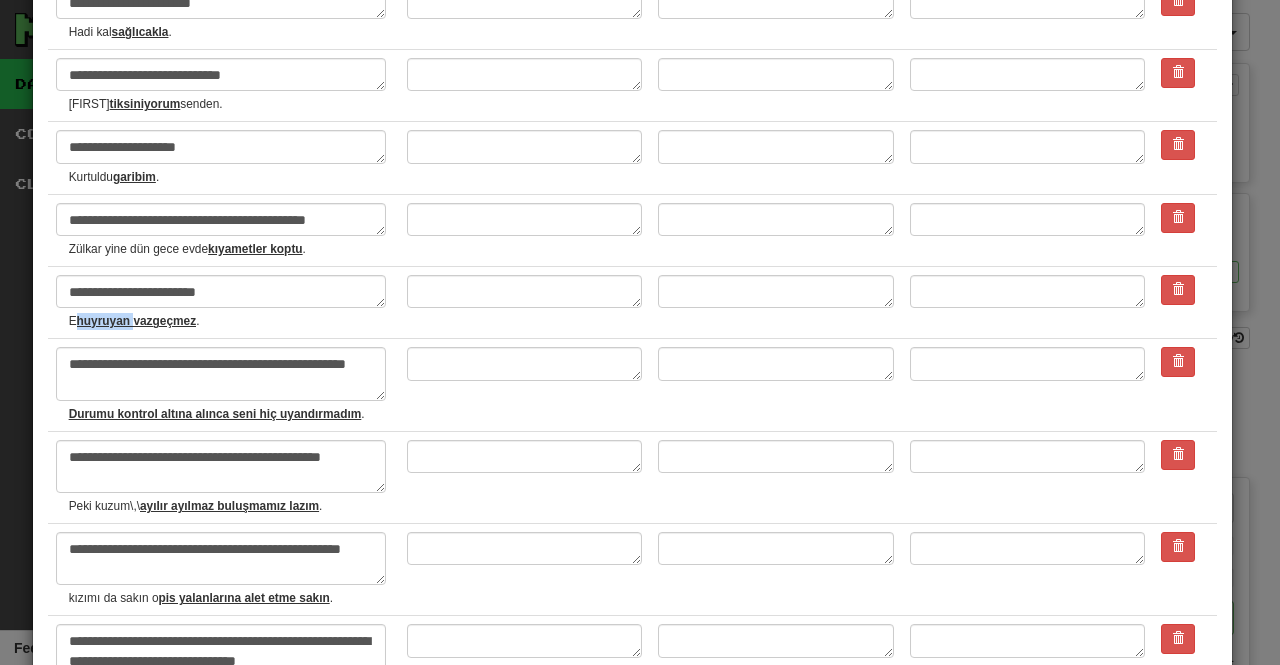 click on "huyruyan vazgeçmez" at bounding box center (137, 321) 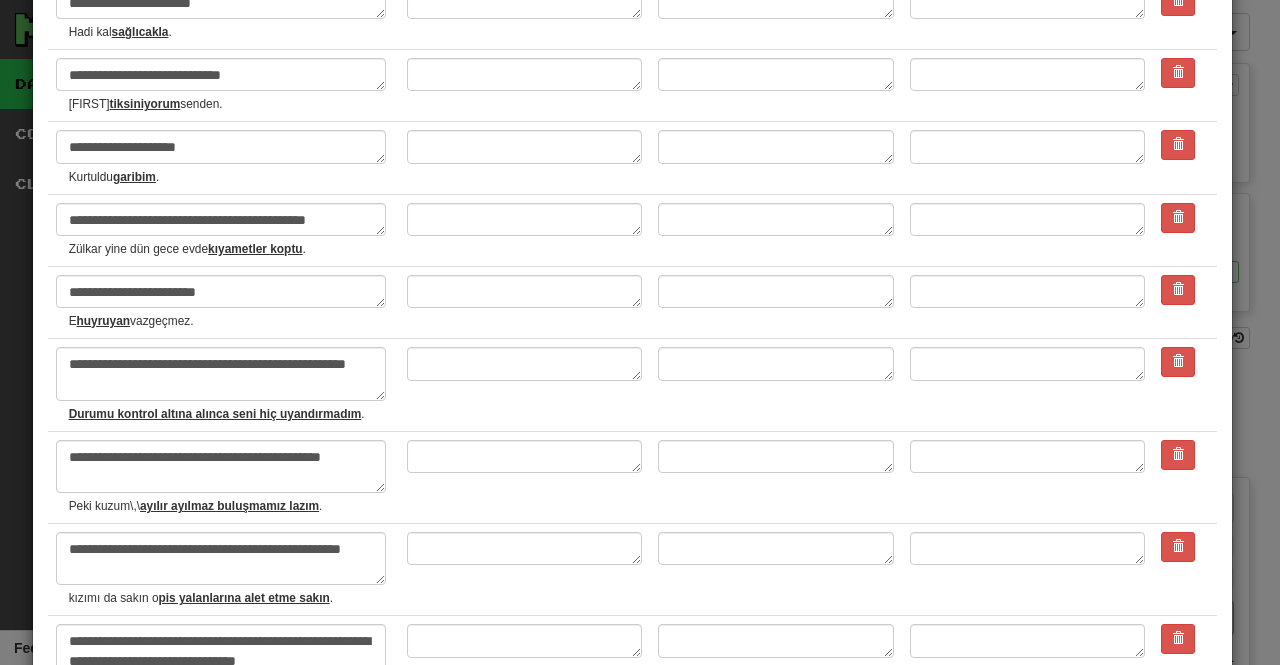 click on "Durumu kontrol altına alınca seni hiç uyandırmadım" at bounding box center (215, 414) 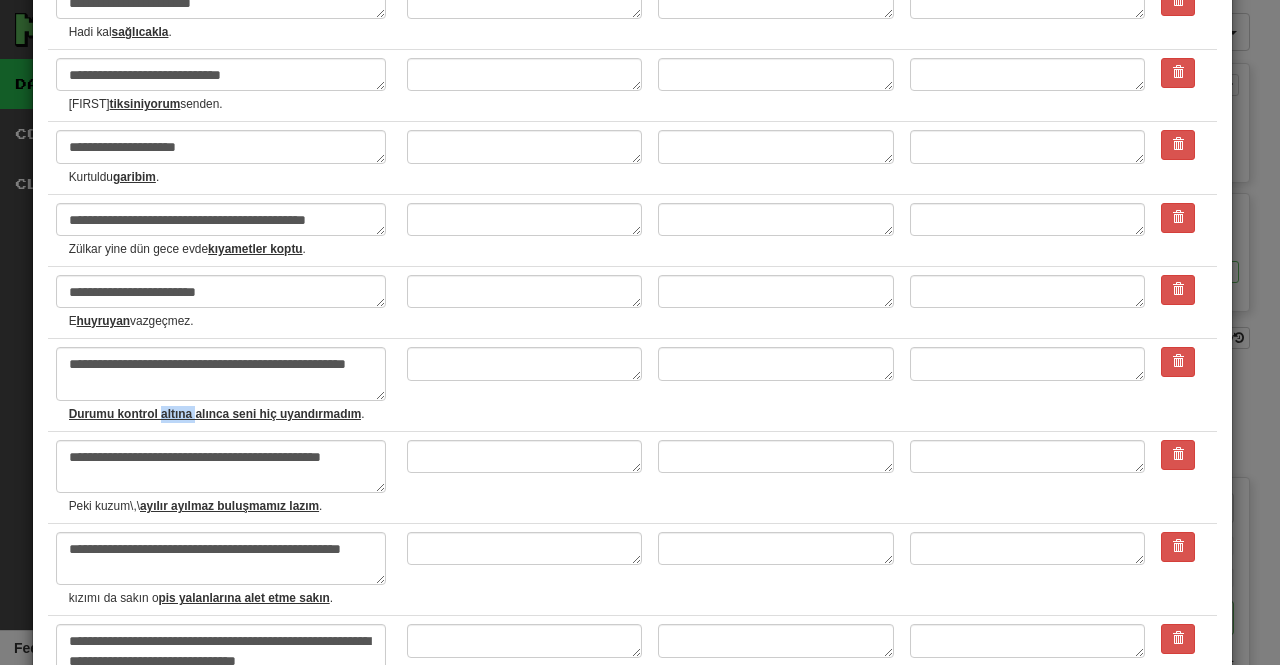 click on "Durumu kontrol altına alınca seni hiç uyandırmadım" at bounding box center (215, 414) 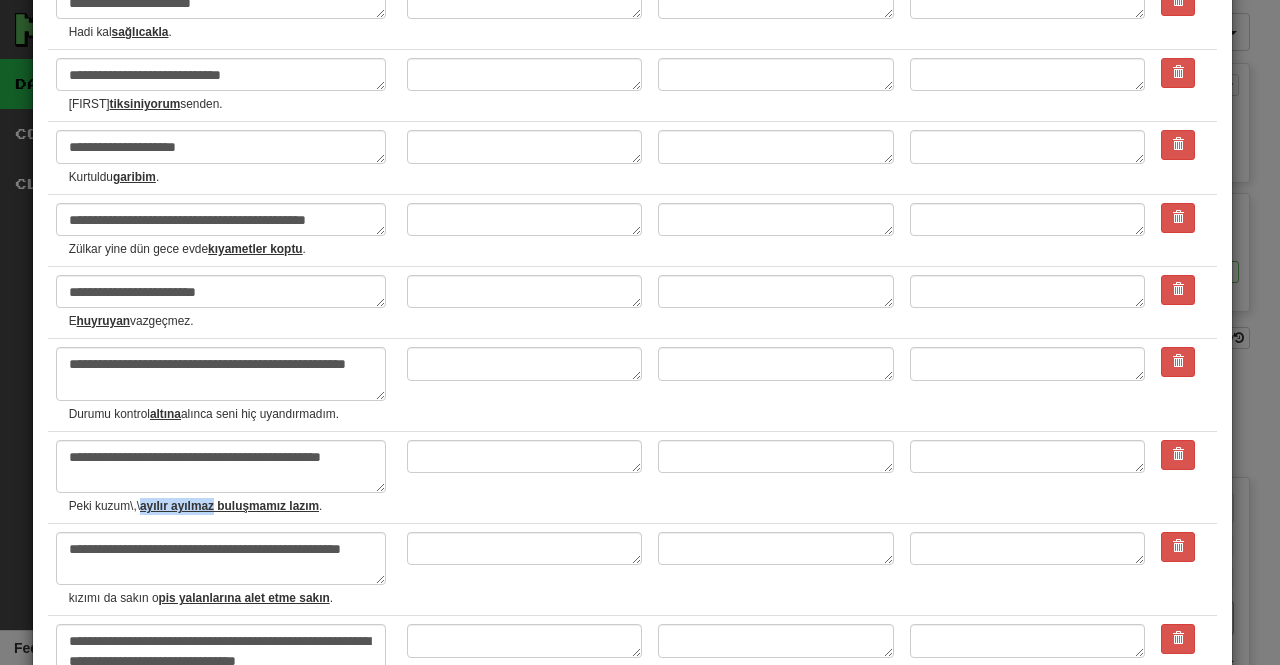 drag, startPoint x: 214, startPoint y: 535, endPoint x: 142, endPoint y: 537, distance: 72.02777 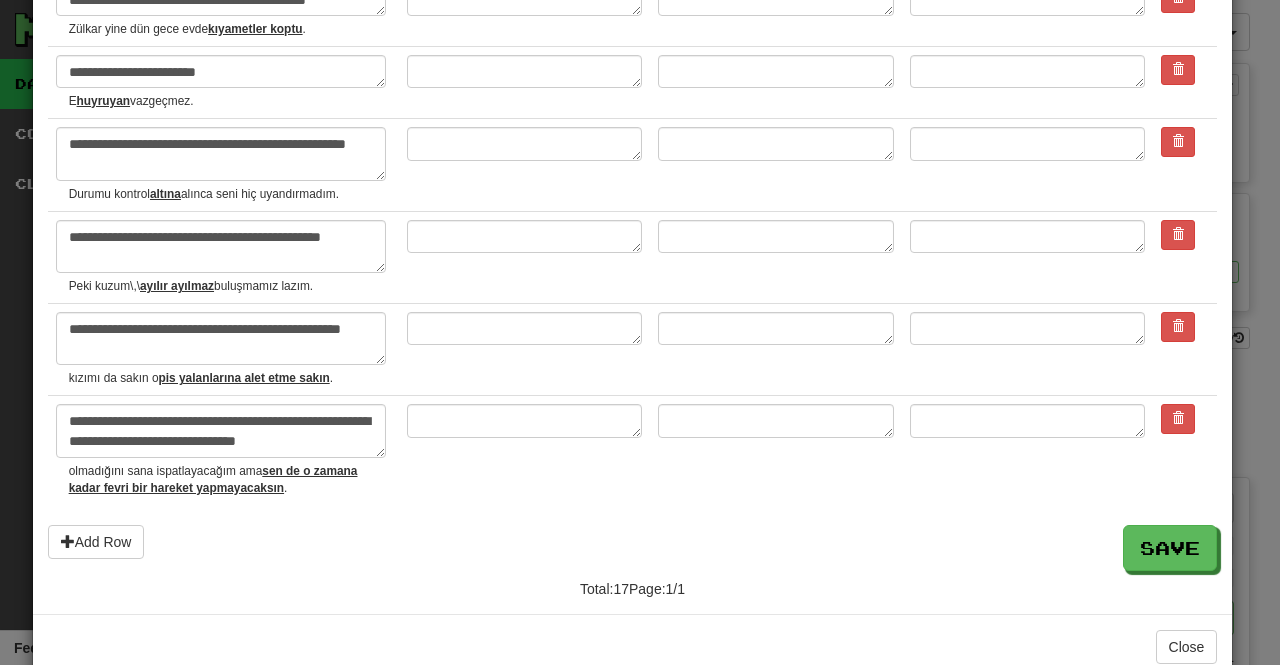 scroll, scrollTop: 1069, scrollLeft: 0, axis: vertical 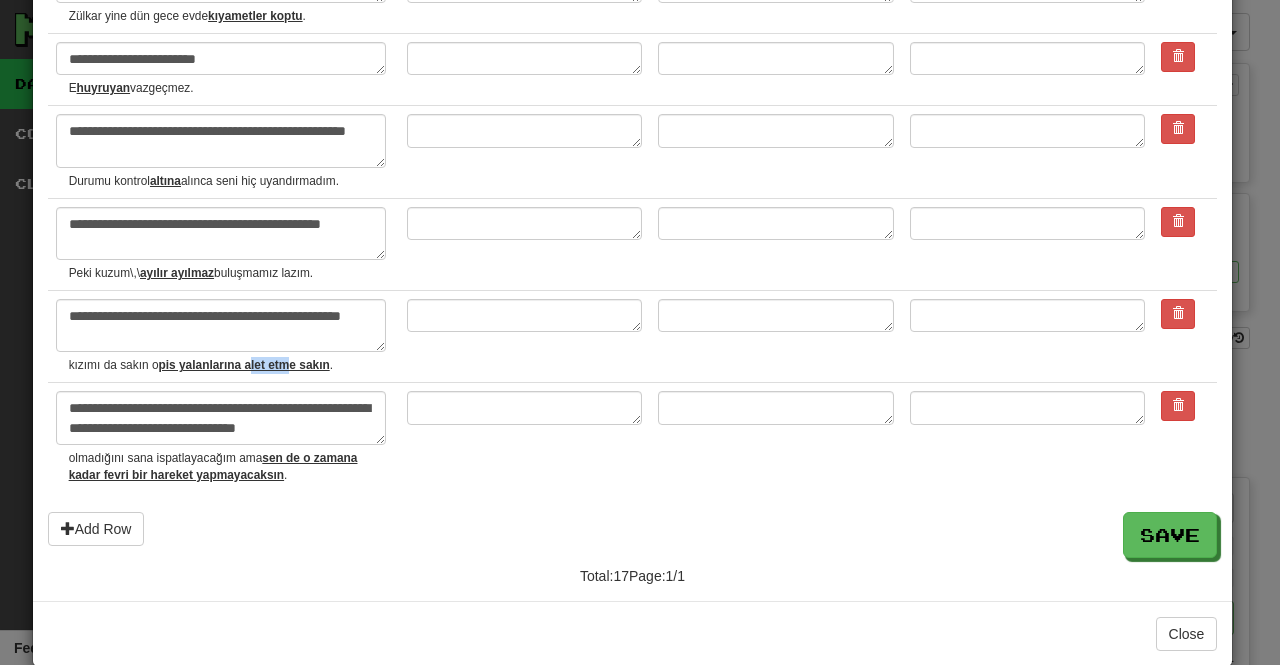 drag, startPoint x: 294, startPoint y: 397, endPoint x: 251, endPoint y: 391, distance: 43.416588 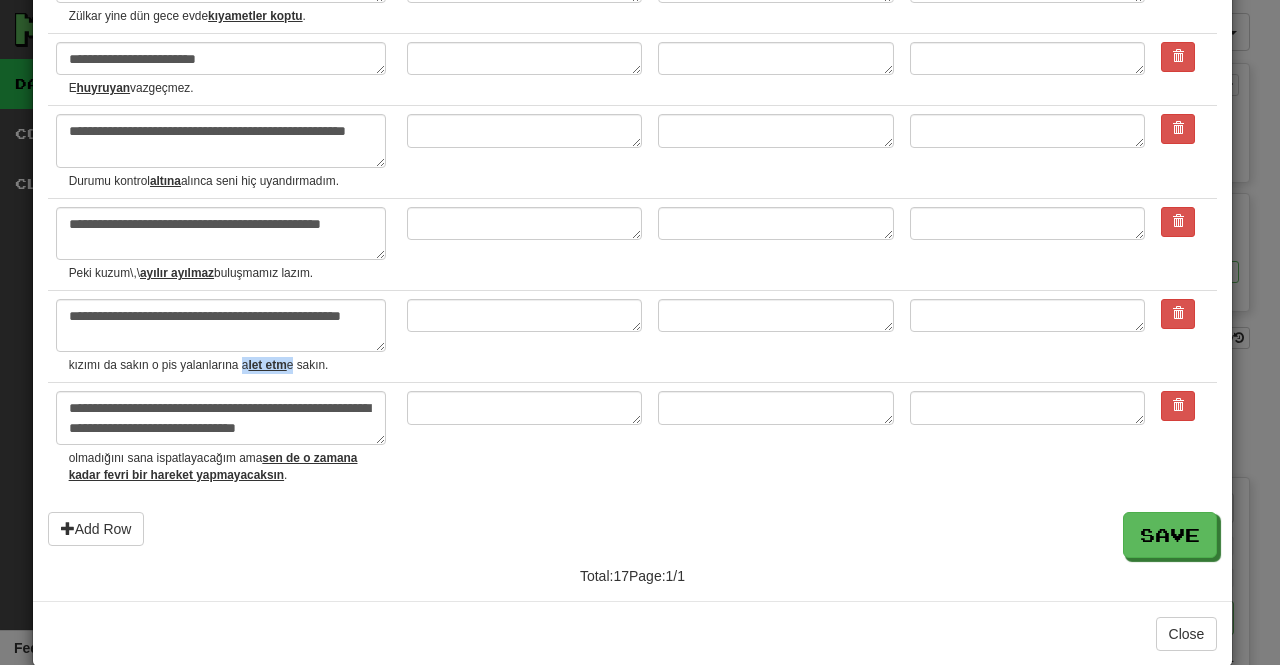 drag, startPoint x: 292, startPoint y: 395, endPoint x: 240, endPoint y: 396, distance: 52.009613 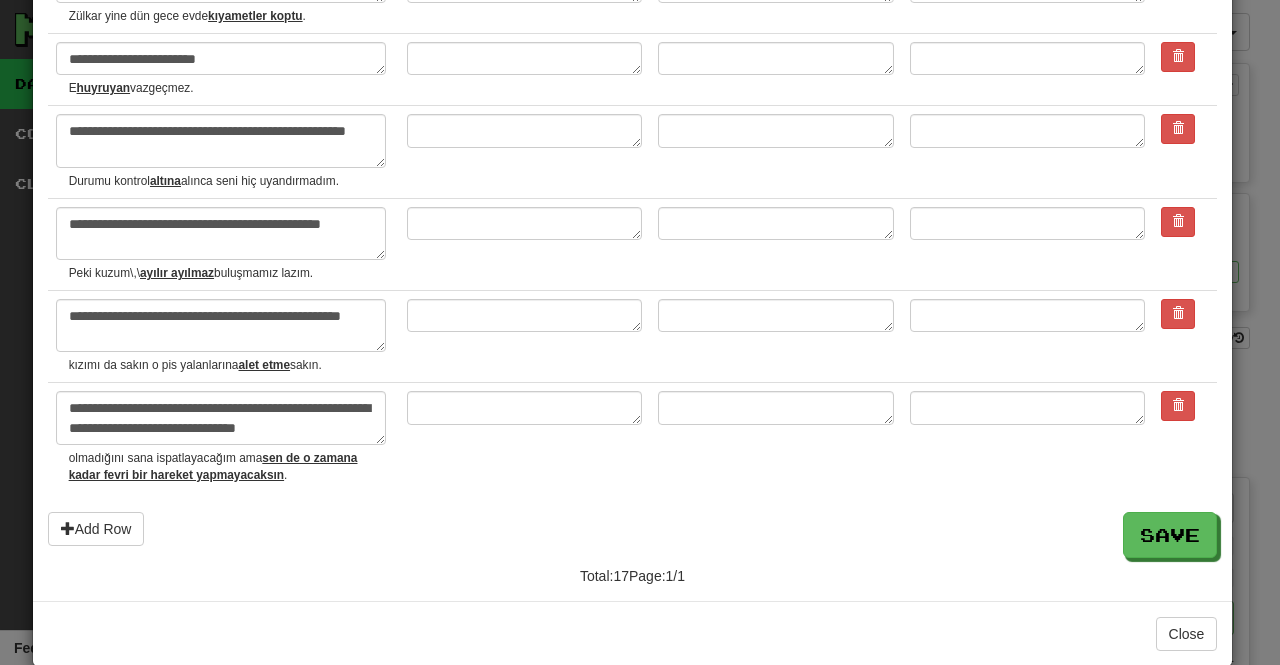 click on "kızımı da sakın o pis yalanlarına  alet etme  sakın." at bounding box center [230, 365] 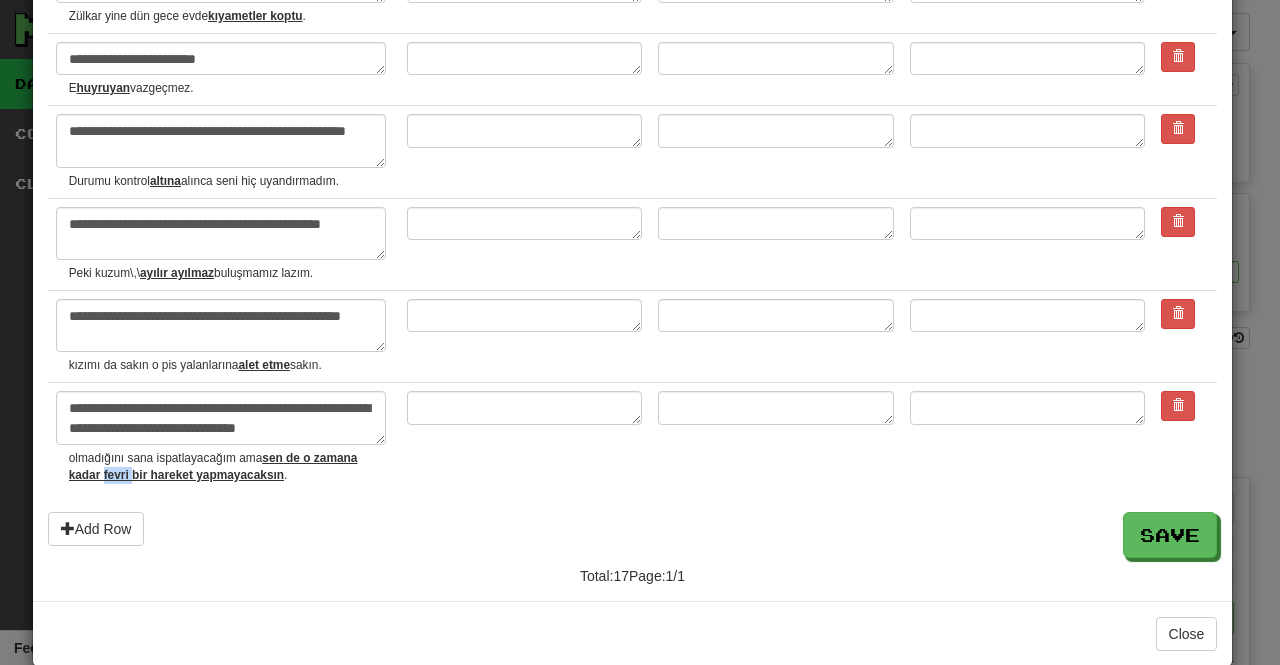 click on "sen de o zamana kadar fevri bir hareket yapmayacaksın" at bounding box center (213, 466) 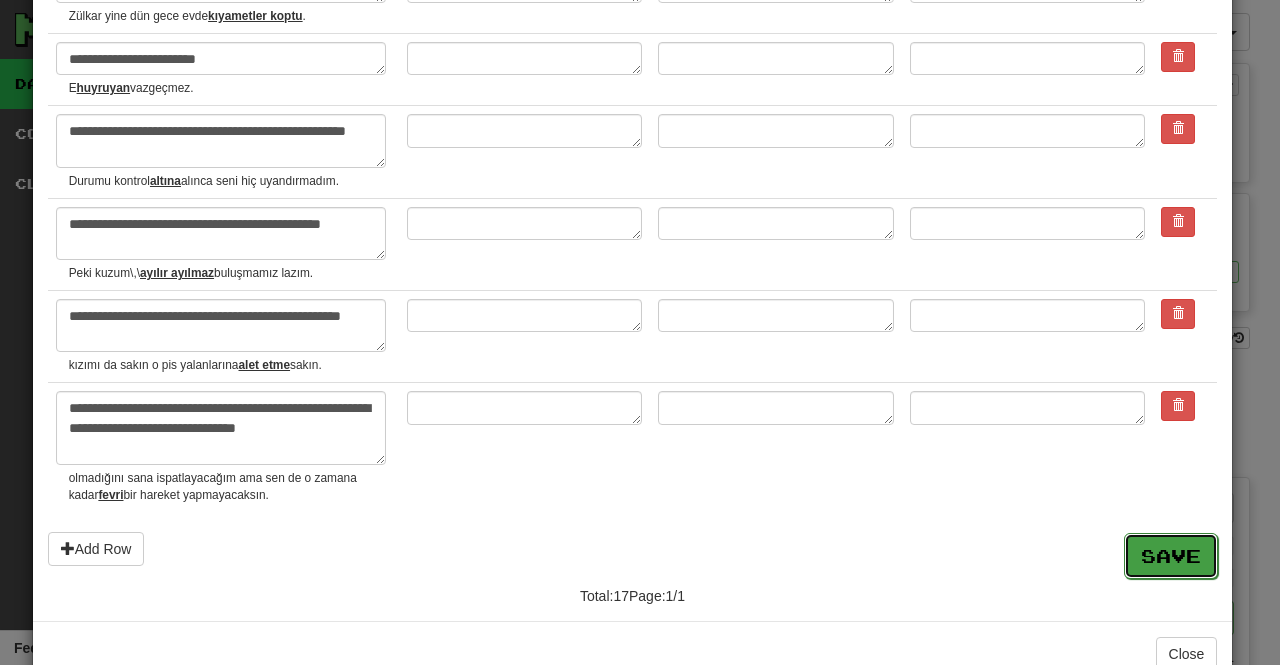 click on "Save" at bounding box center [1171, 556] 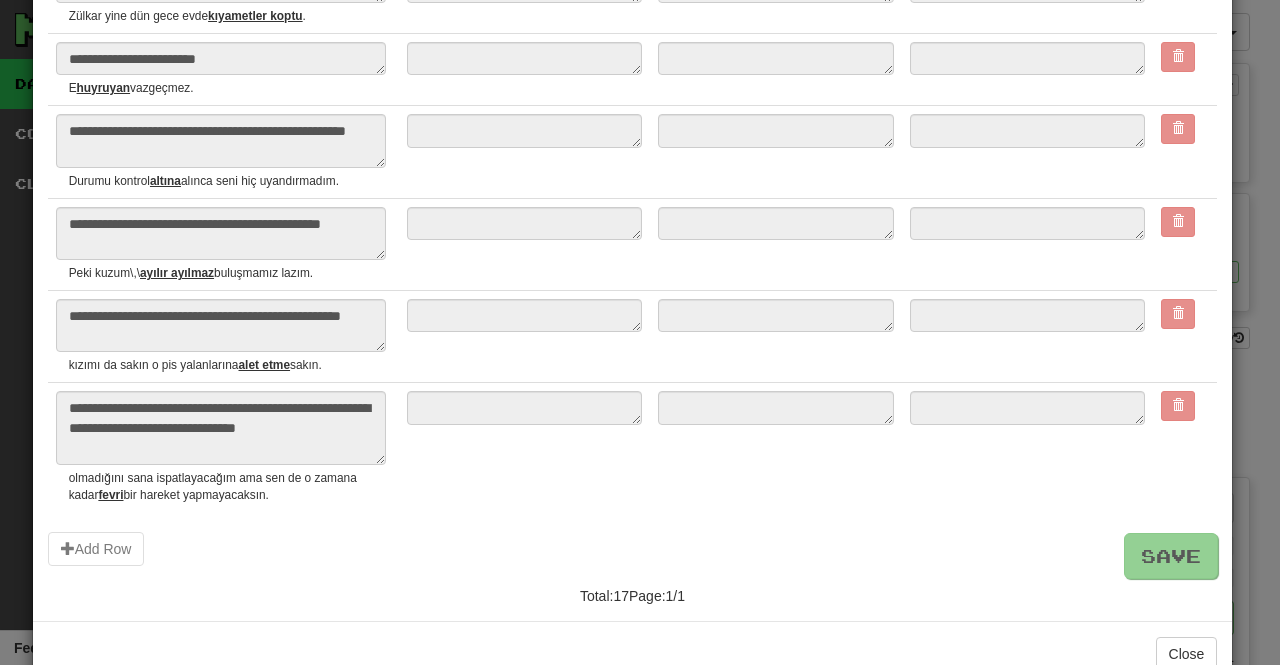 type on "*" 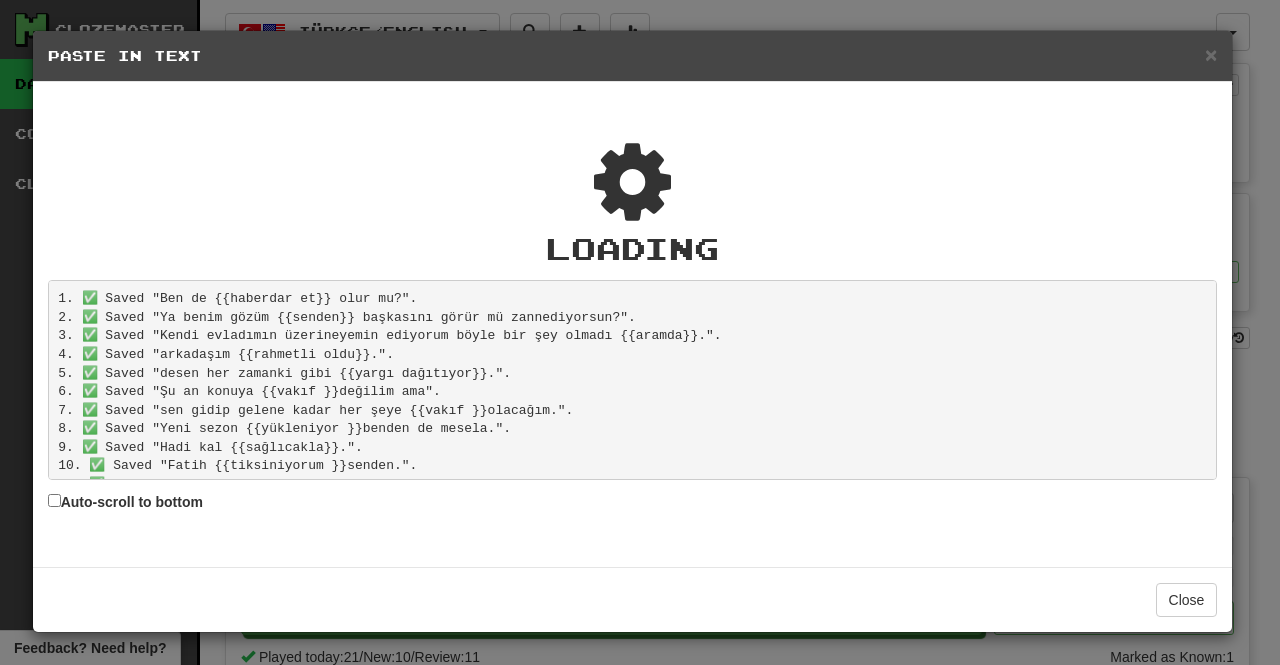 scroll, scrollTop: 0, scrollLeft: 0, axis: both 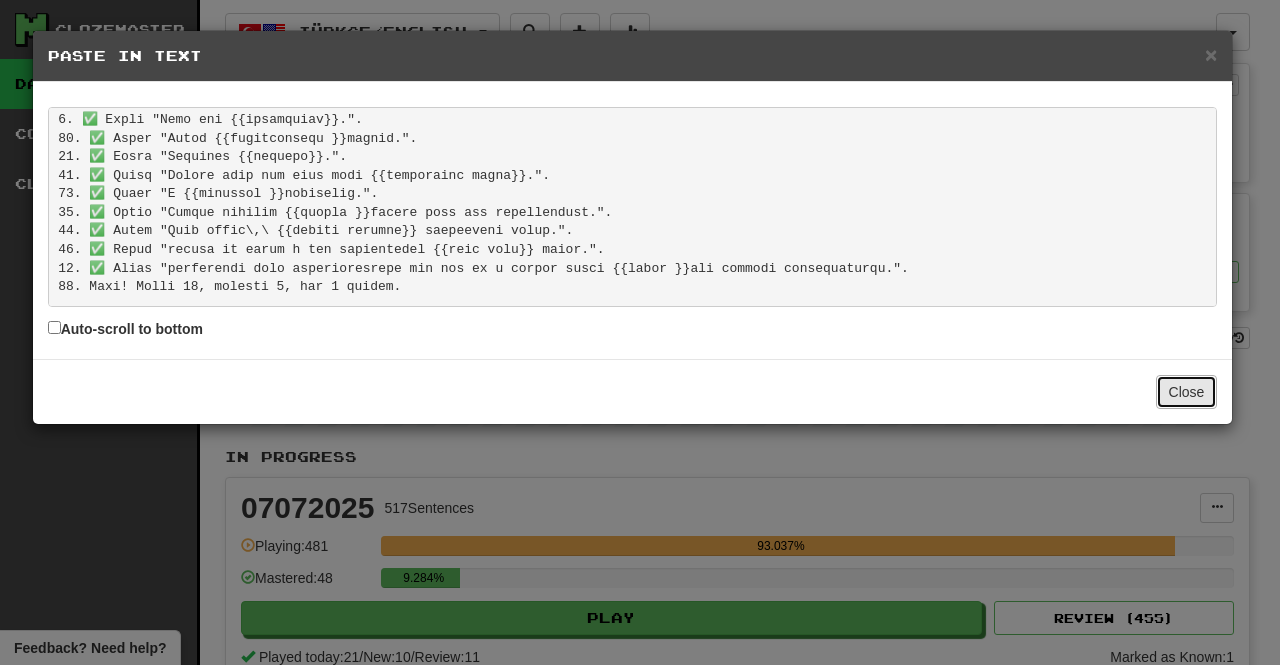 click on "Close" at bounding box center (1187, 392) 